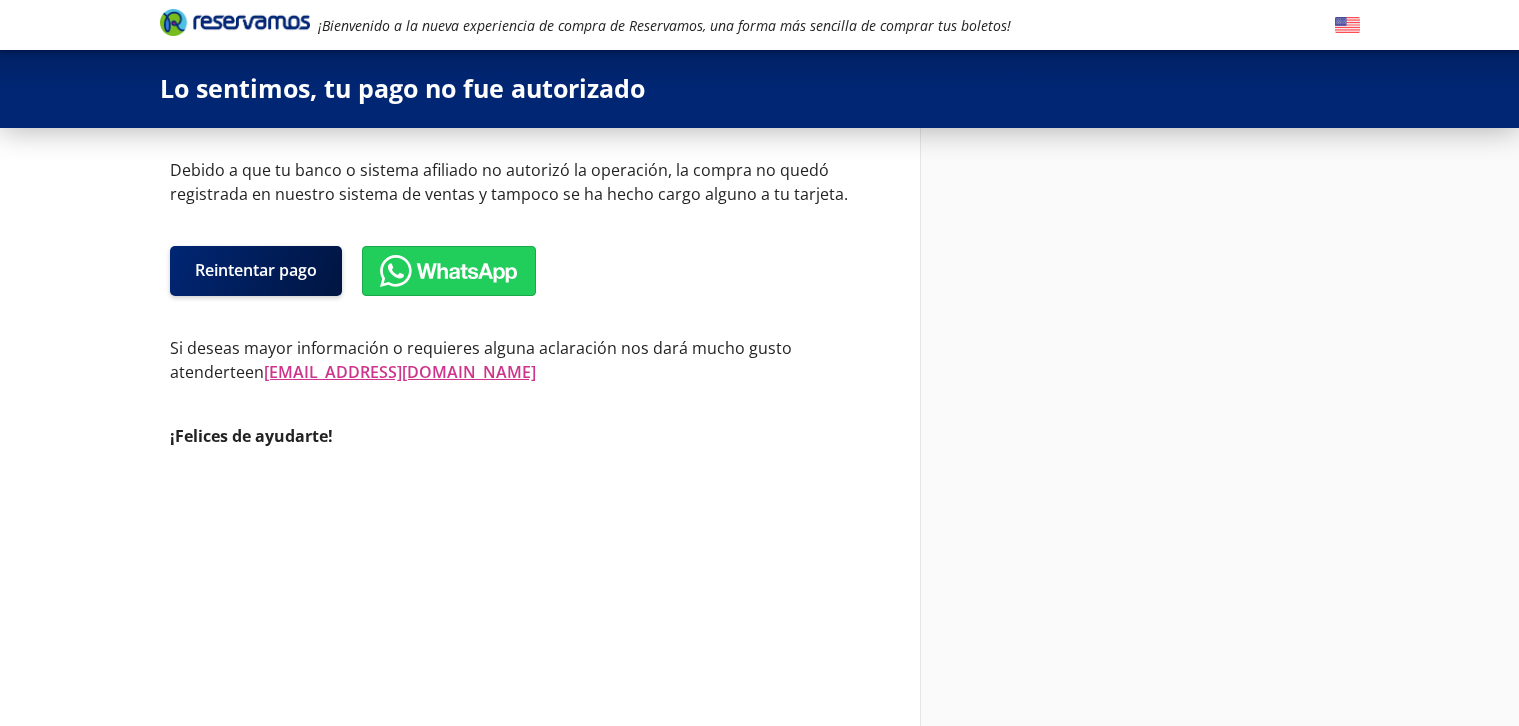 scroll, scrollTop: 0, scrollLeft: 0, axis: both 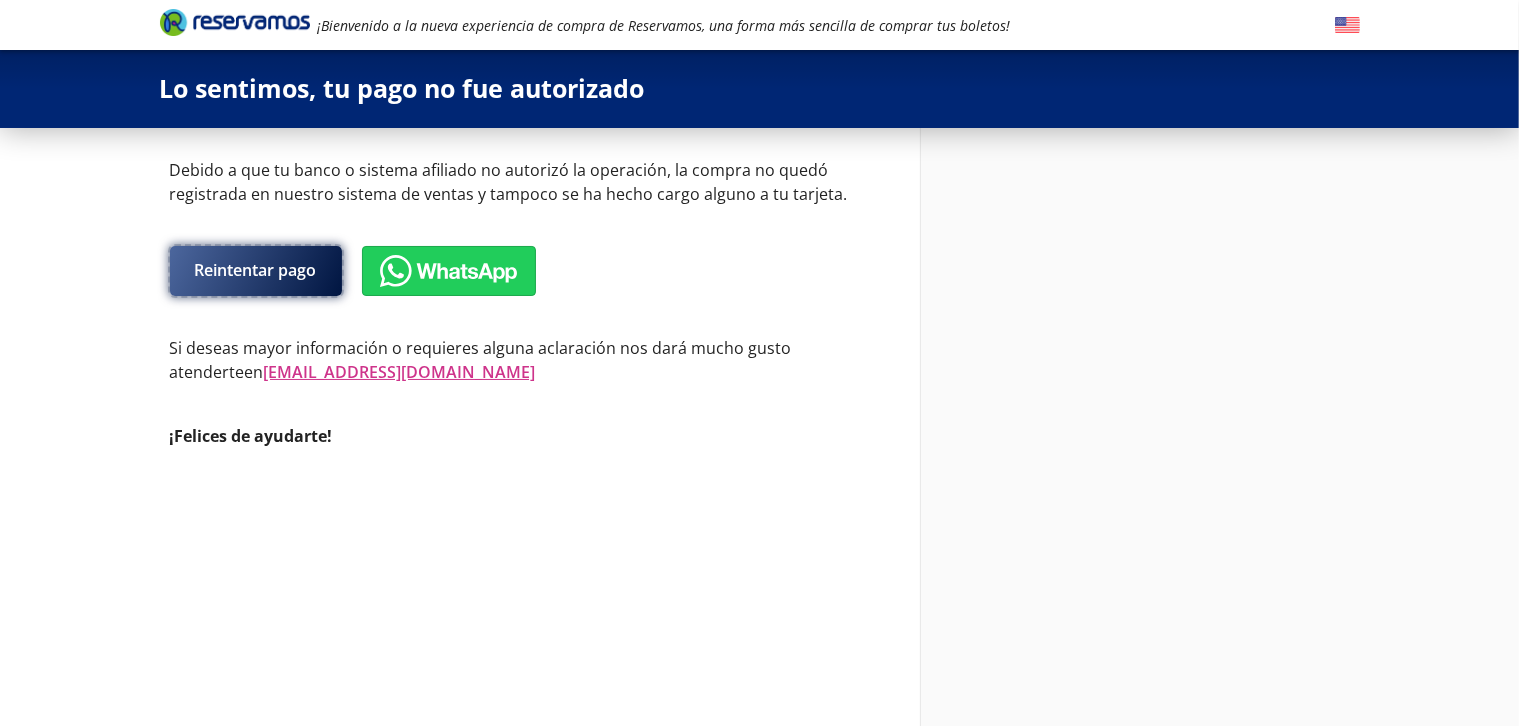 click on "Reintentar pago" at bounding box center [256, 271] 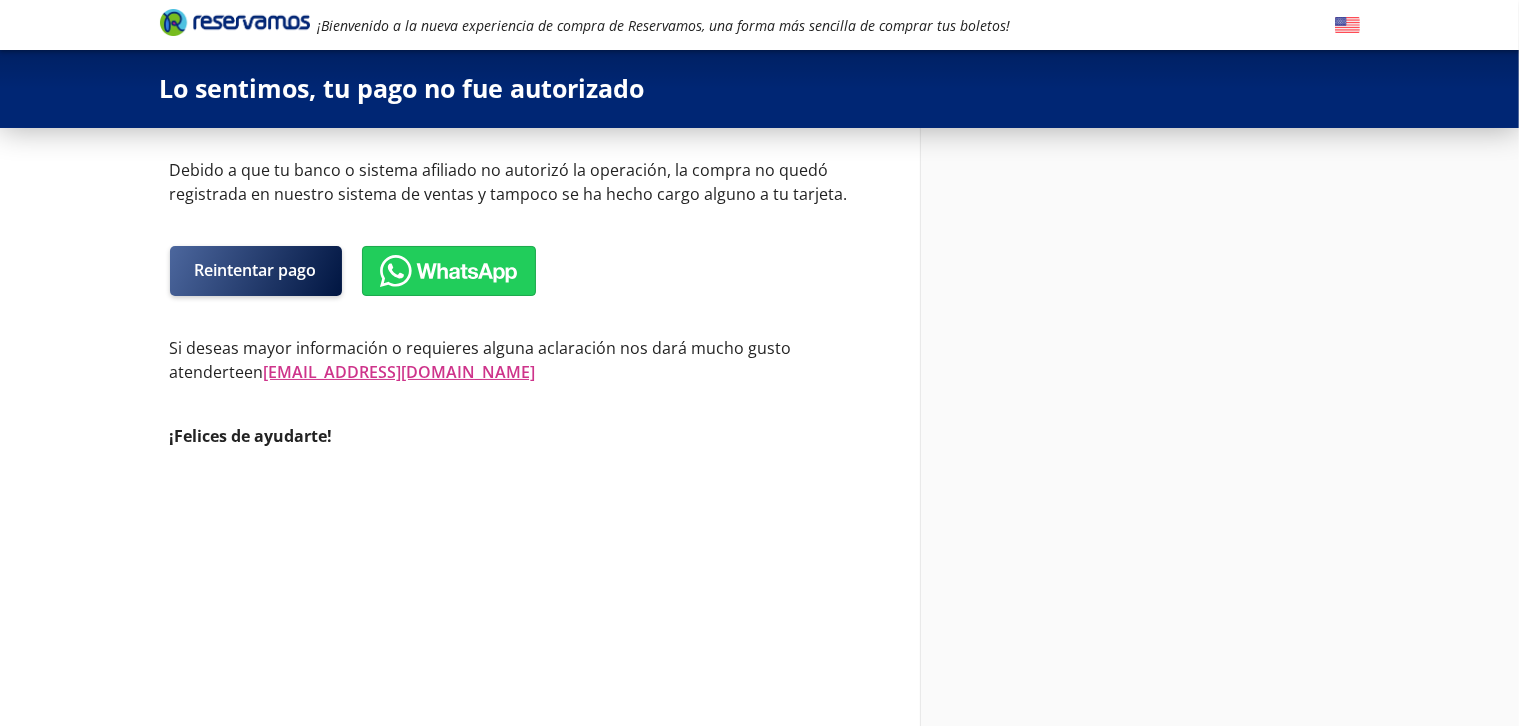 select on "MX" 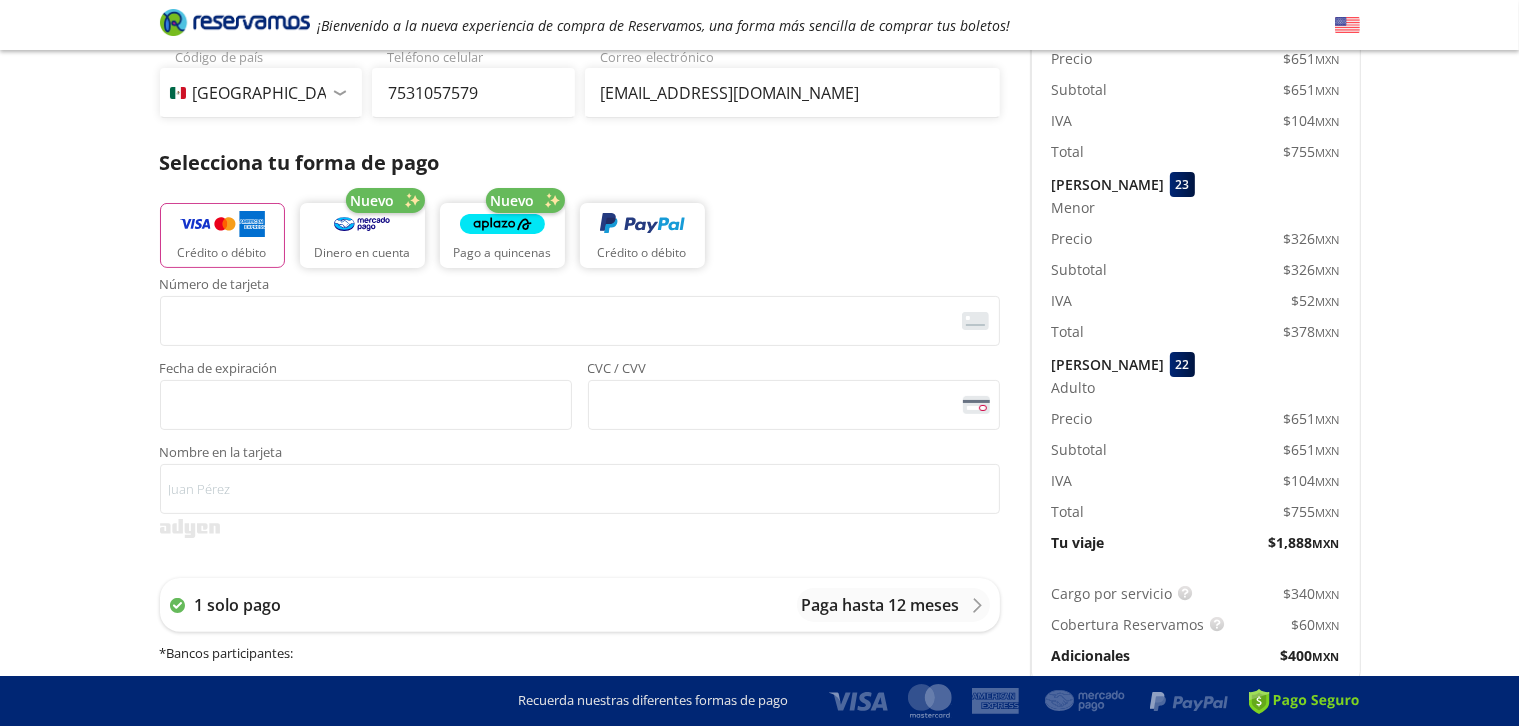 scroll, scrollTop: 320, scrollLeft: 0, axis: vertical 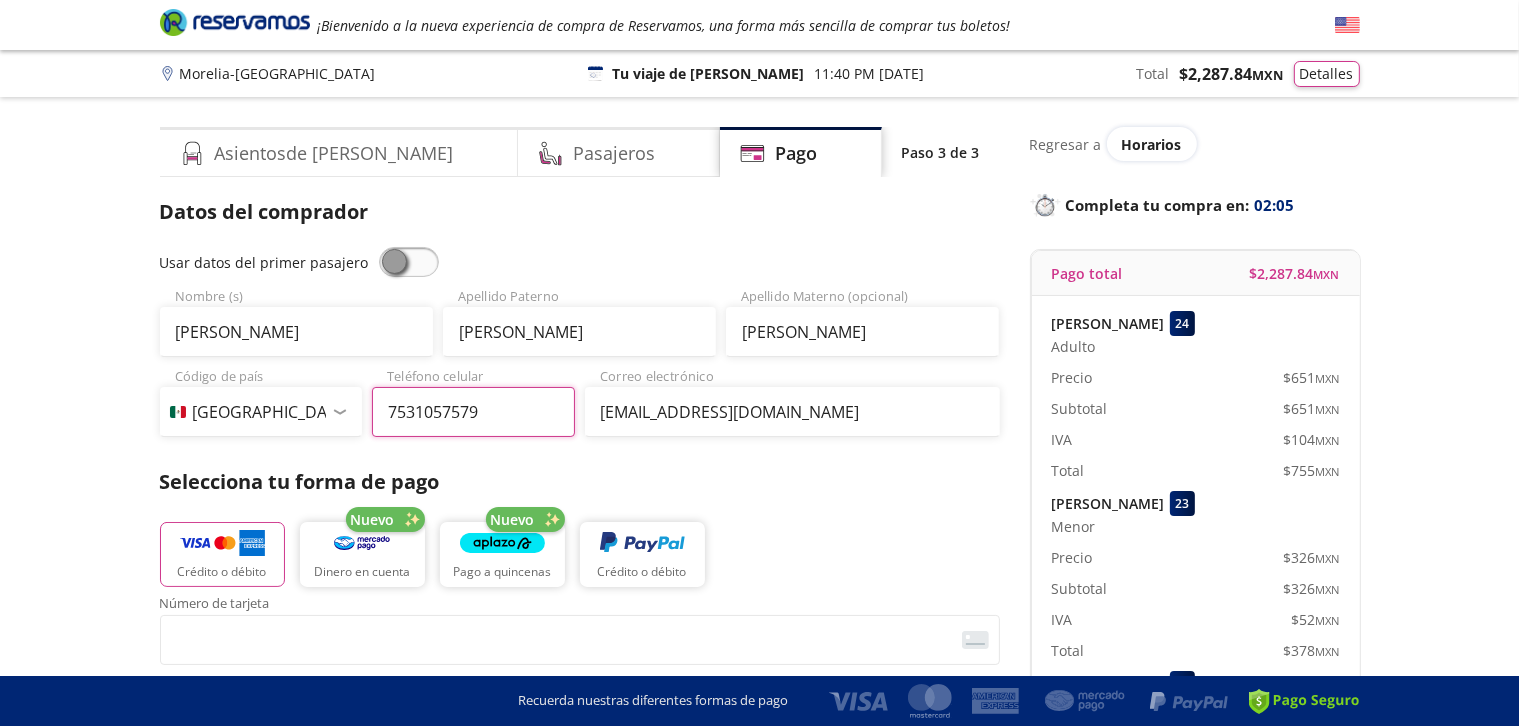 click on "7531057579" at bounding box center [473, 412] 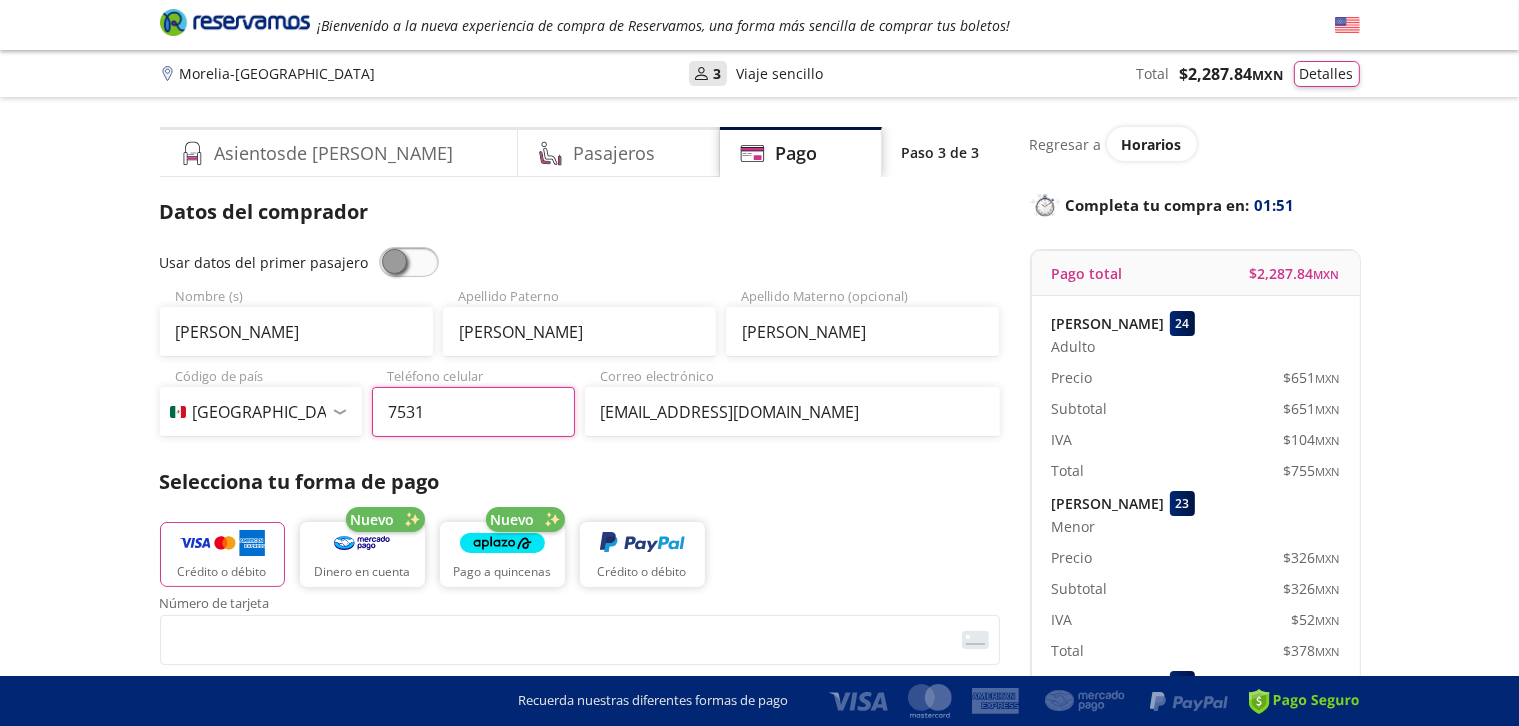 type on "753 136 0998" 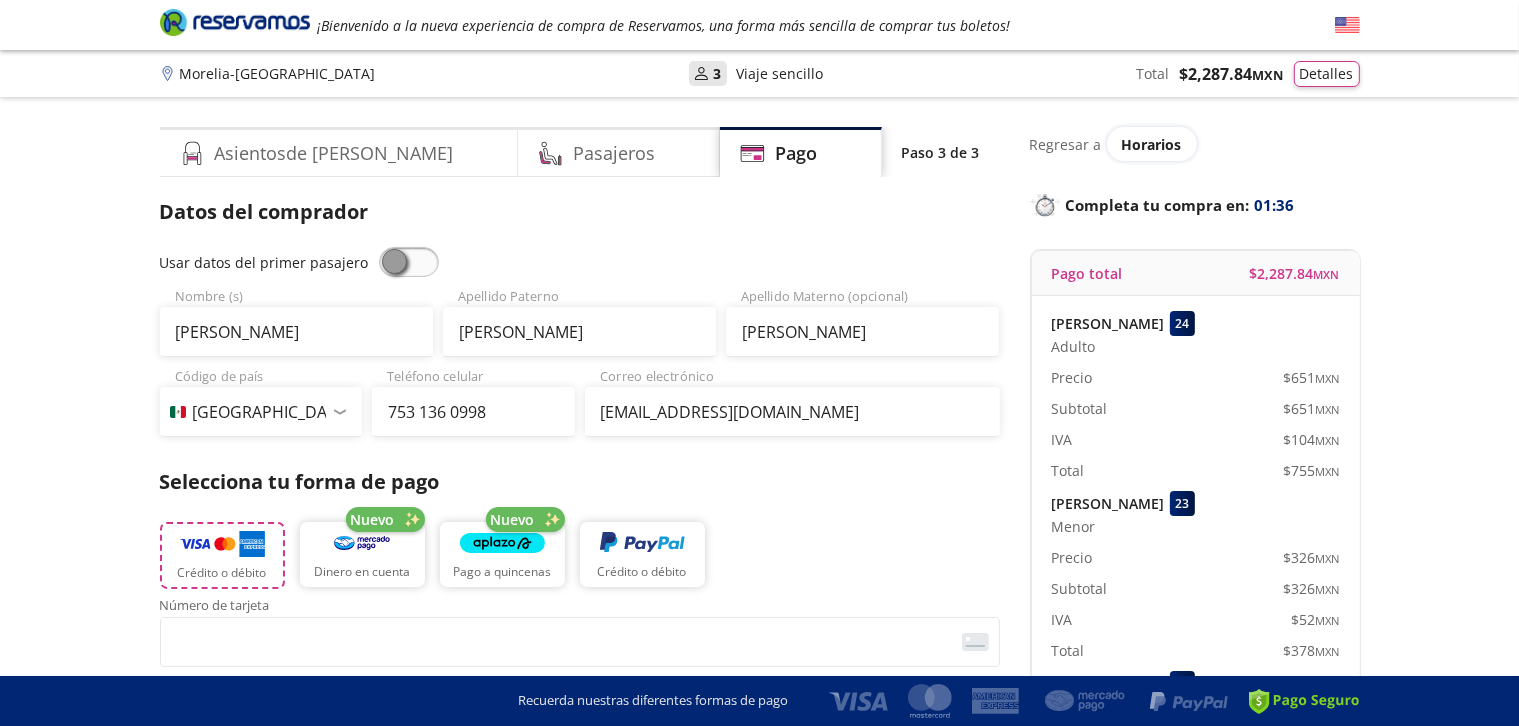 click at bounding box center [222, 544] 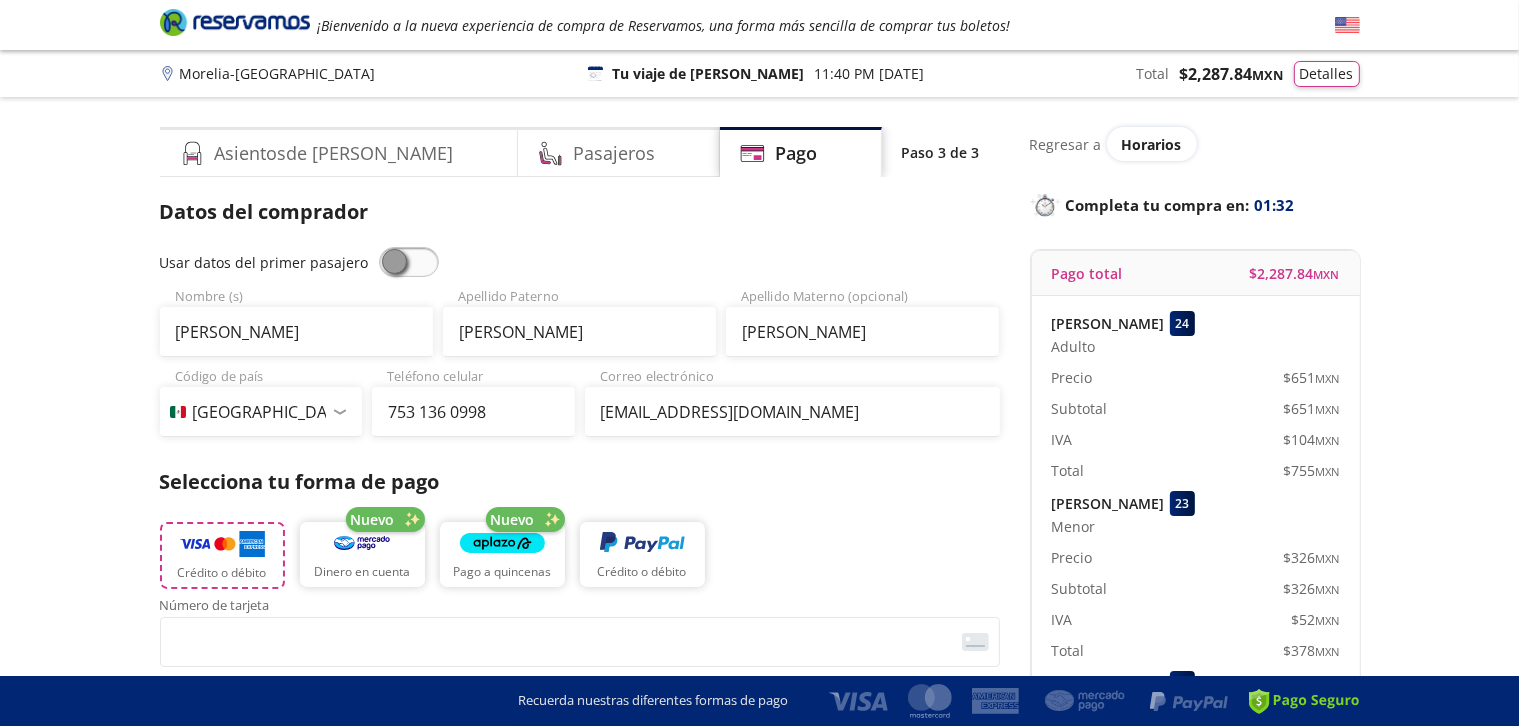 click at bounding box center [222, 544] 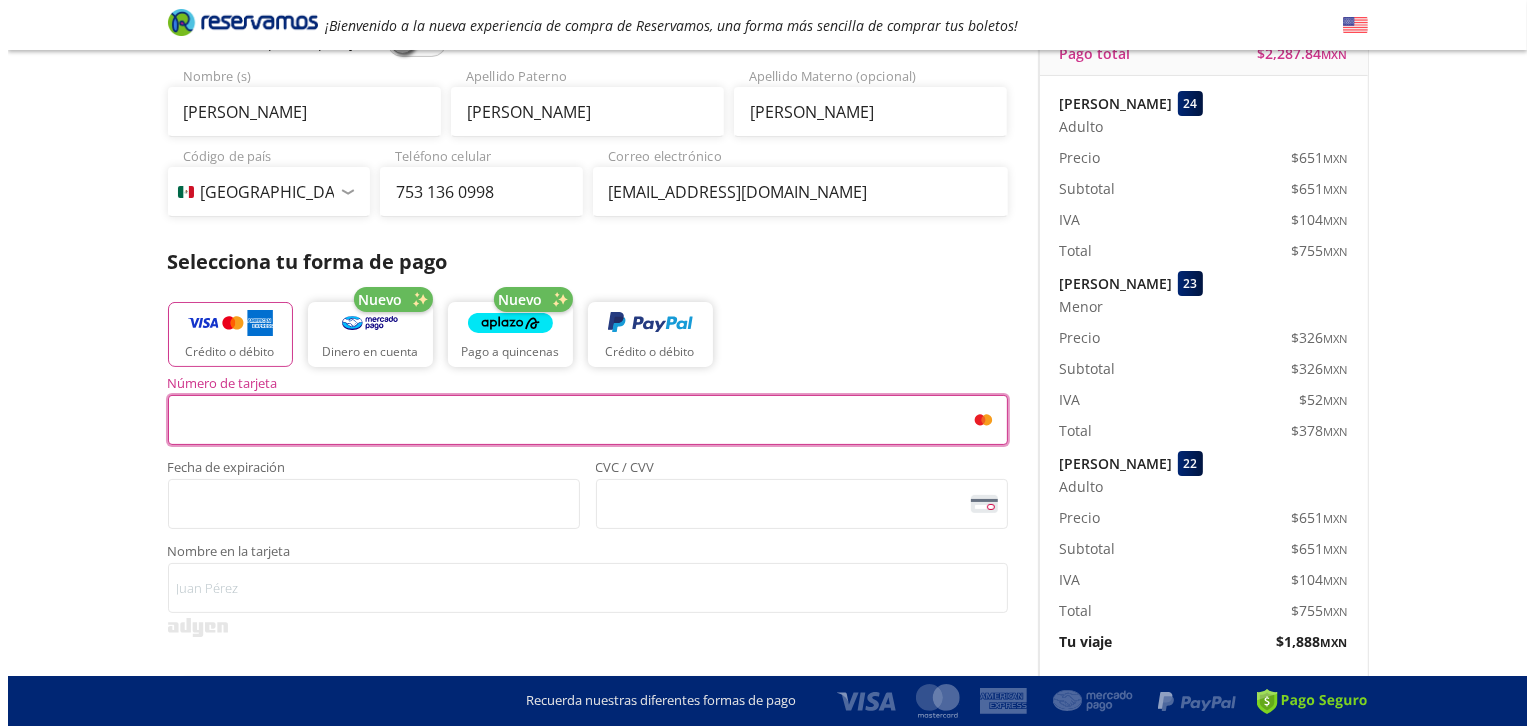 scroll, scrollTop: 240, scrollLeft: 0, axis: vertical 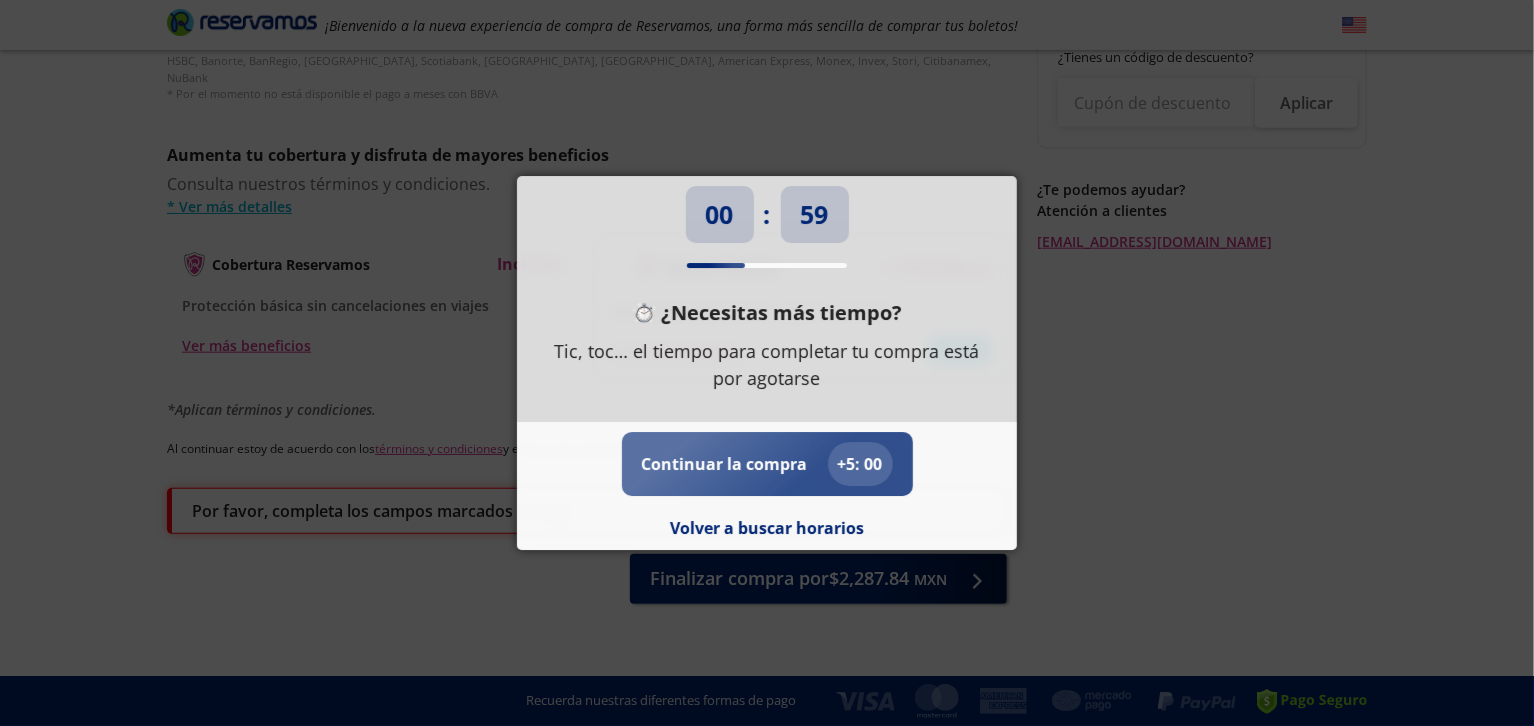 click on "Continuar la compra +  5  : 00" at bounding box center [767, 464] 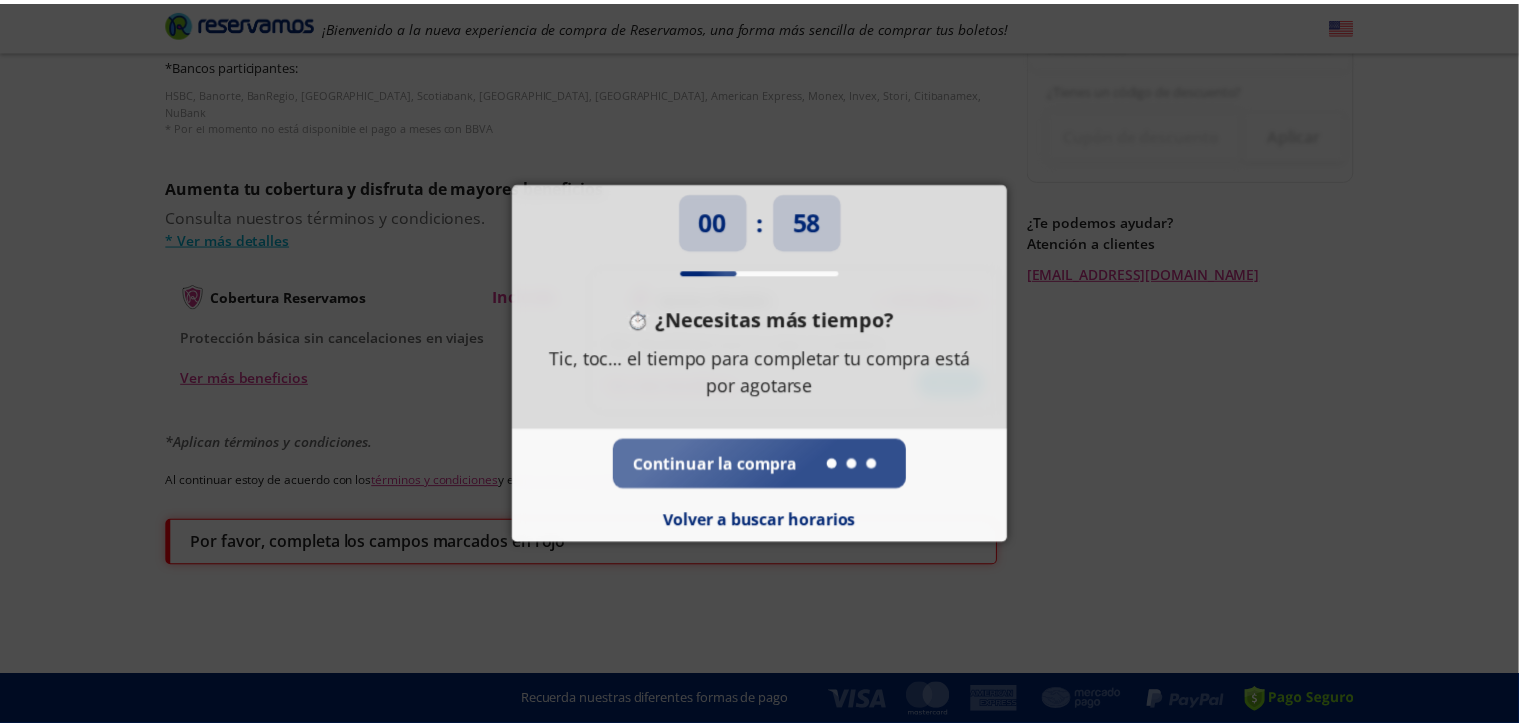 scroll, scrollTop: 0, scrollLeft: 0, axis: both 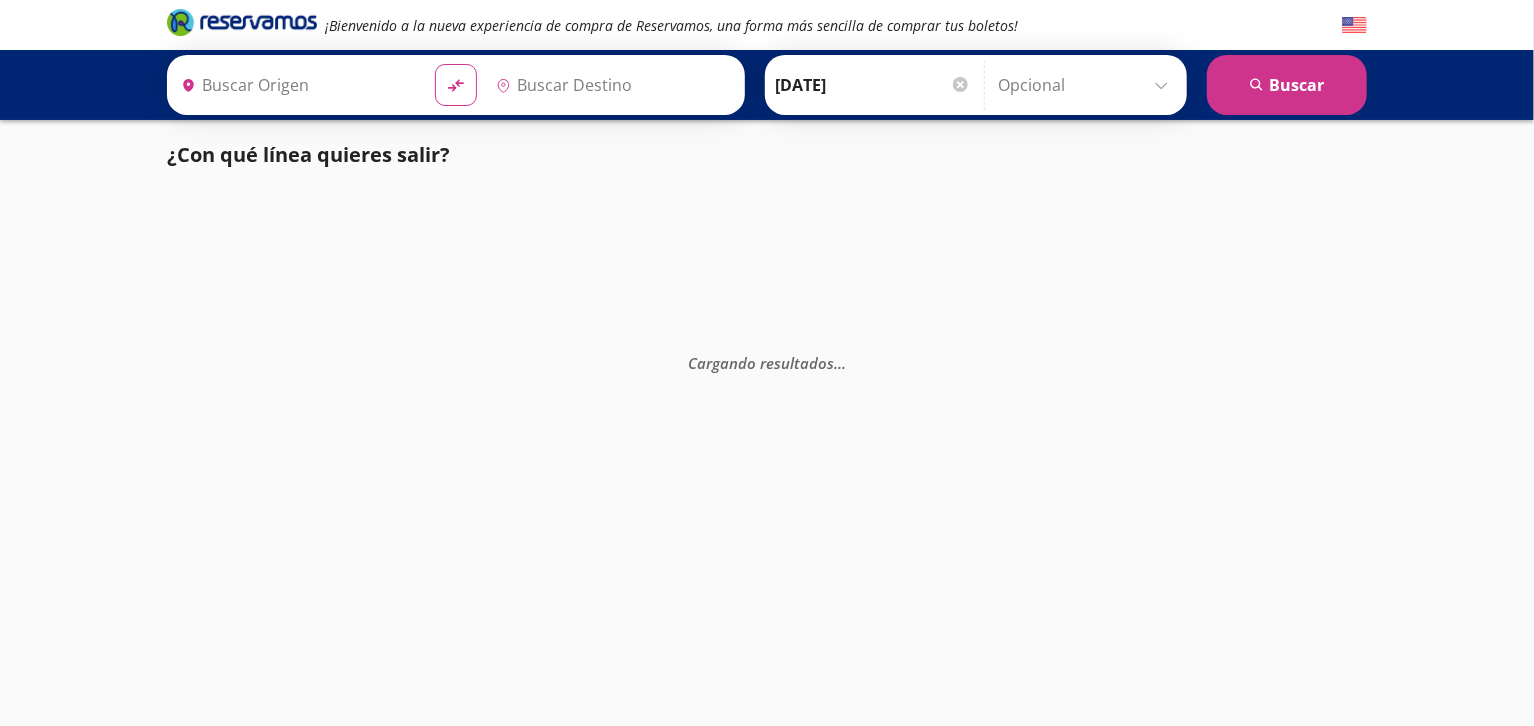 type on "[GEOGRAPHIC_DATA], [GEOGRAPHIC_DATA]" 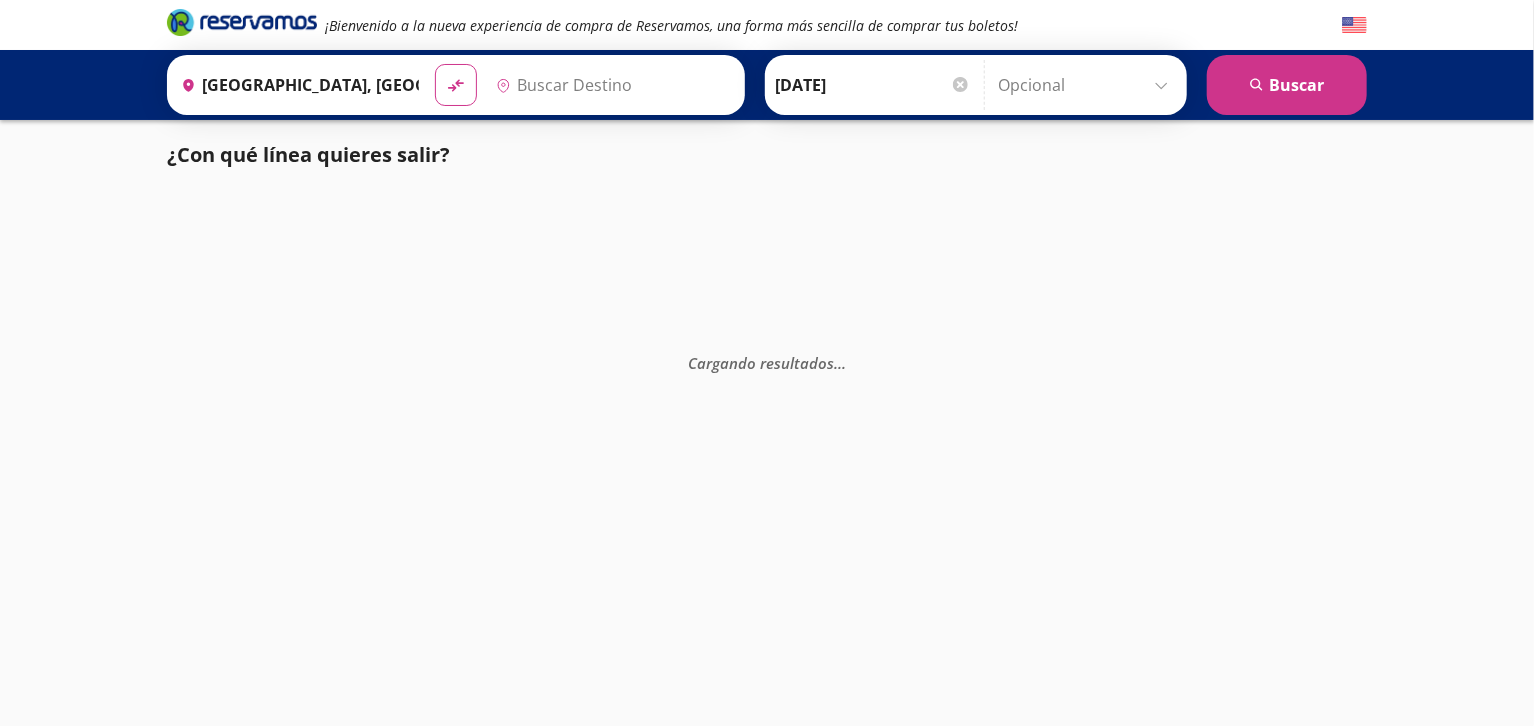 type on "[GEOGRAPHIC_DATA], [GEOGRAPHIC_DATA]" 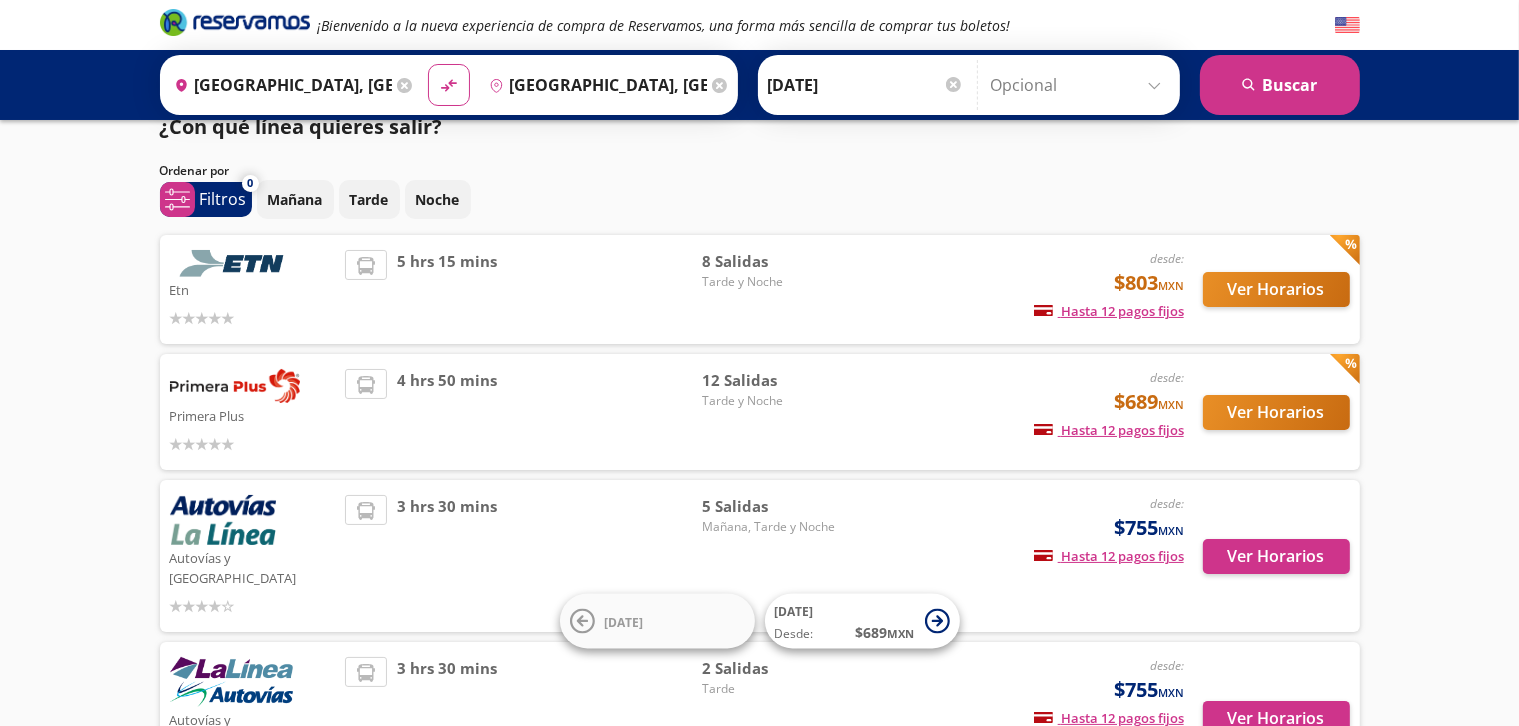 scroll, scrollTop: 40, scrollLeft: 0, axis: vertical 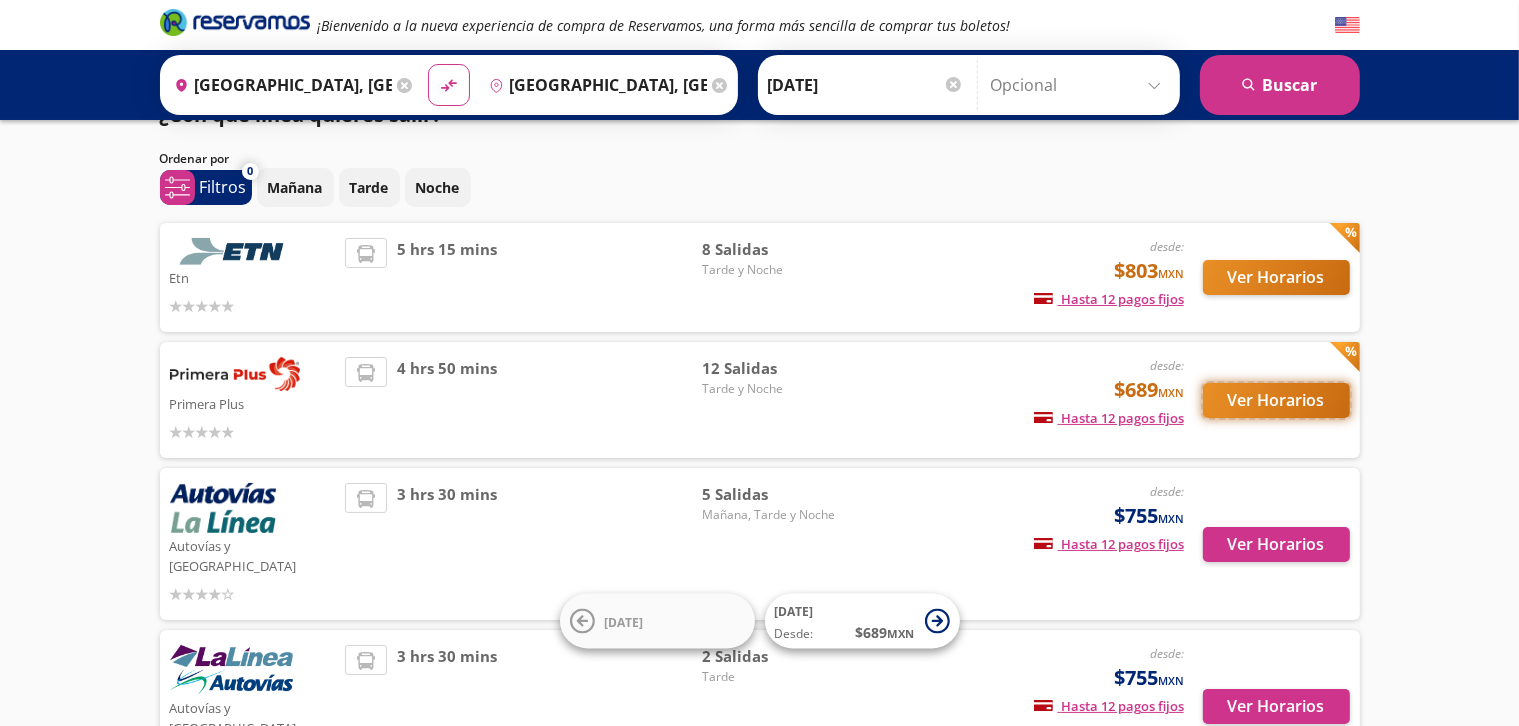 click on "Ver Horarios" at bounding box center [1276, 400] 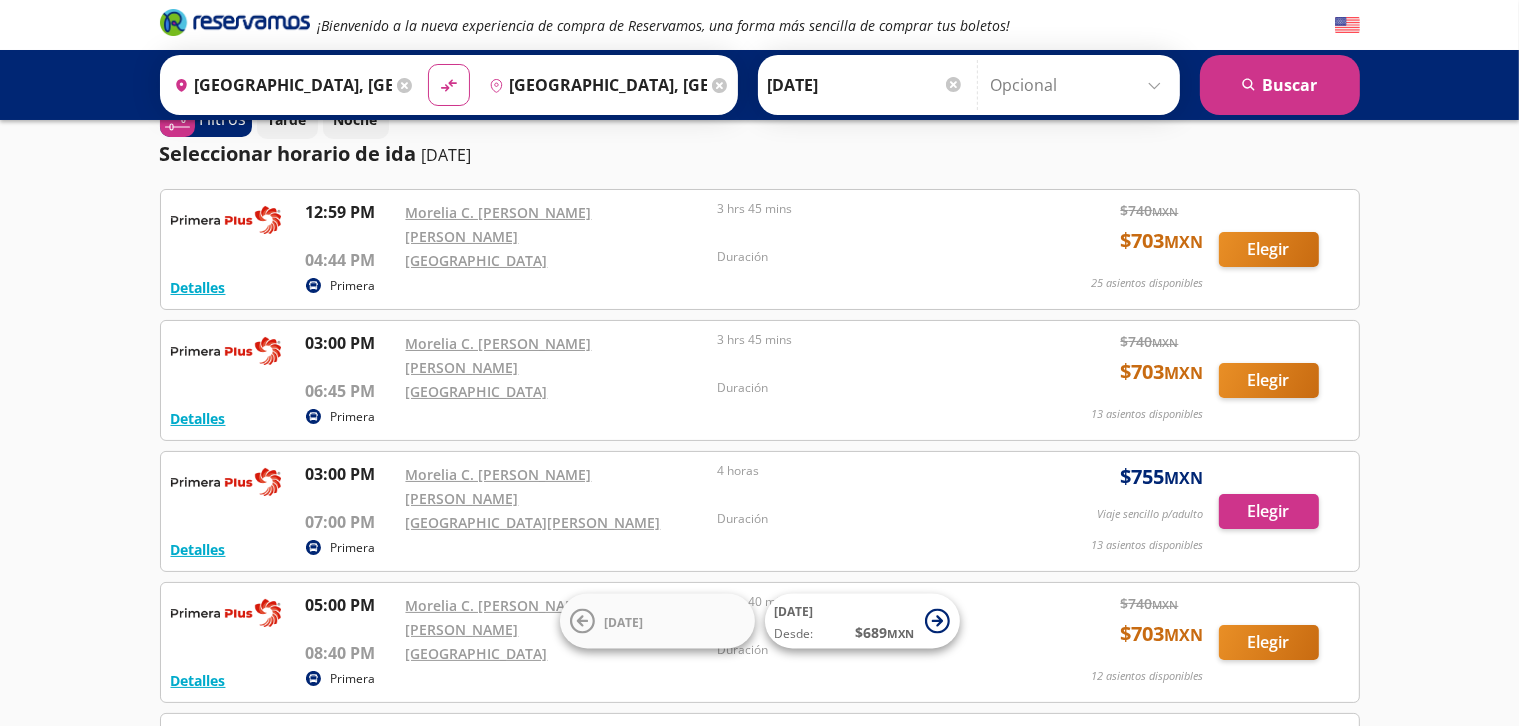 scroll, scrollTop: 0, scrollLeft: 0, axis: both 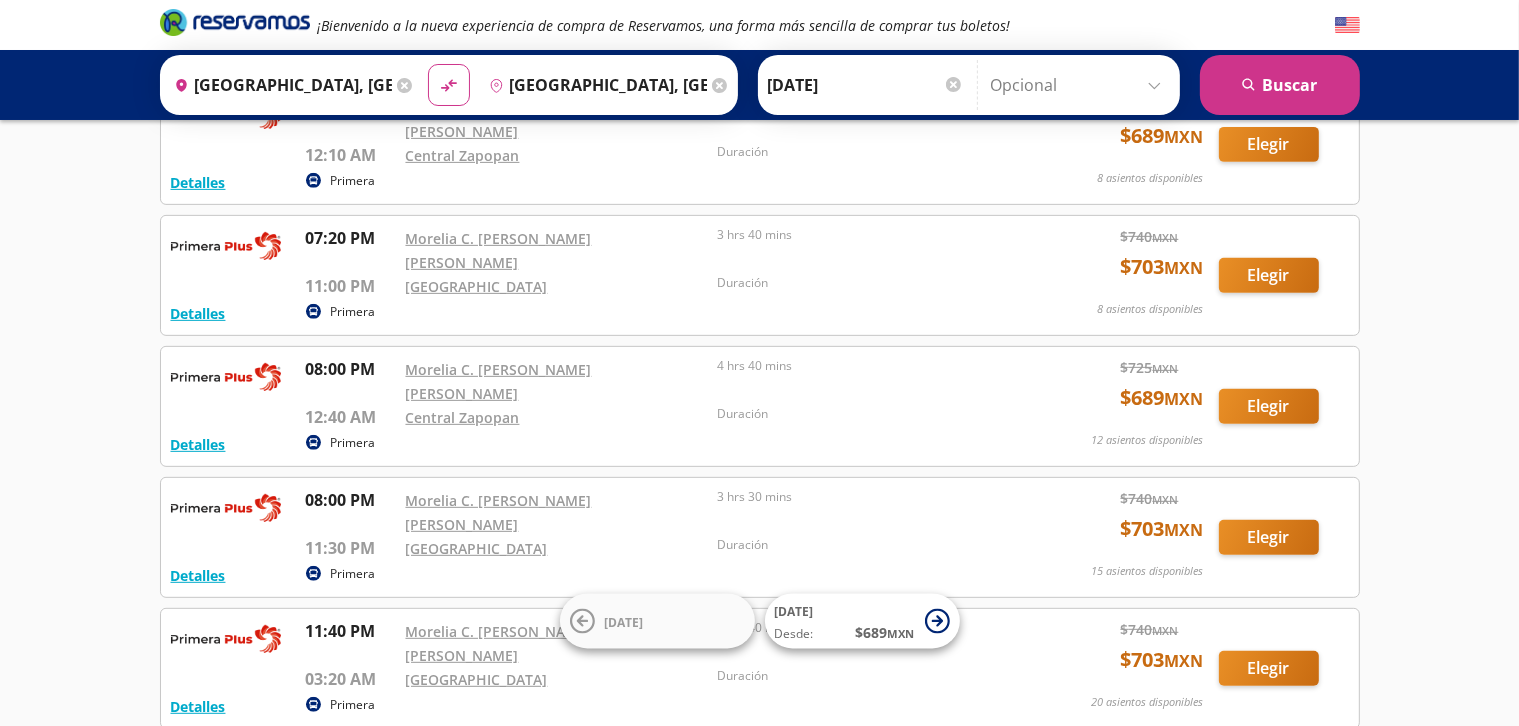 click on "Elegir" at bounding box center (1269, 799) 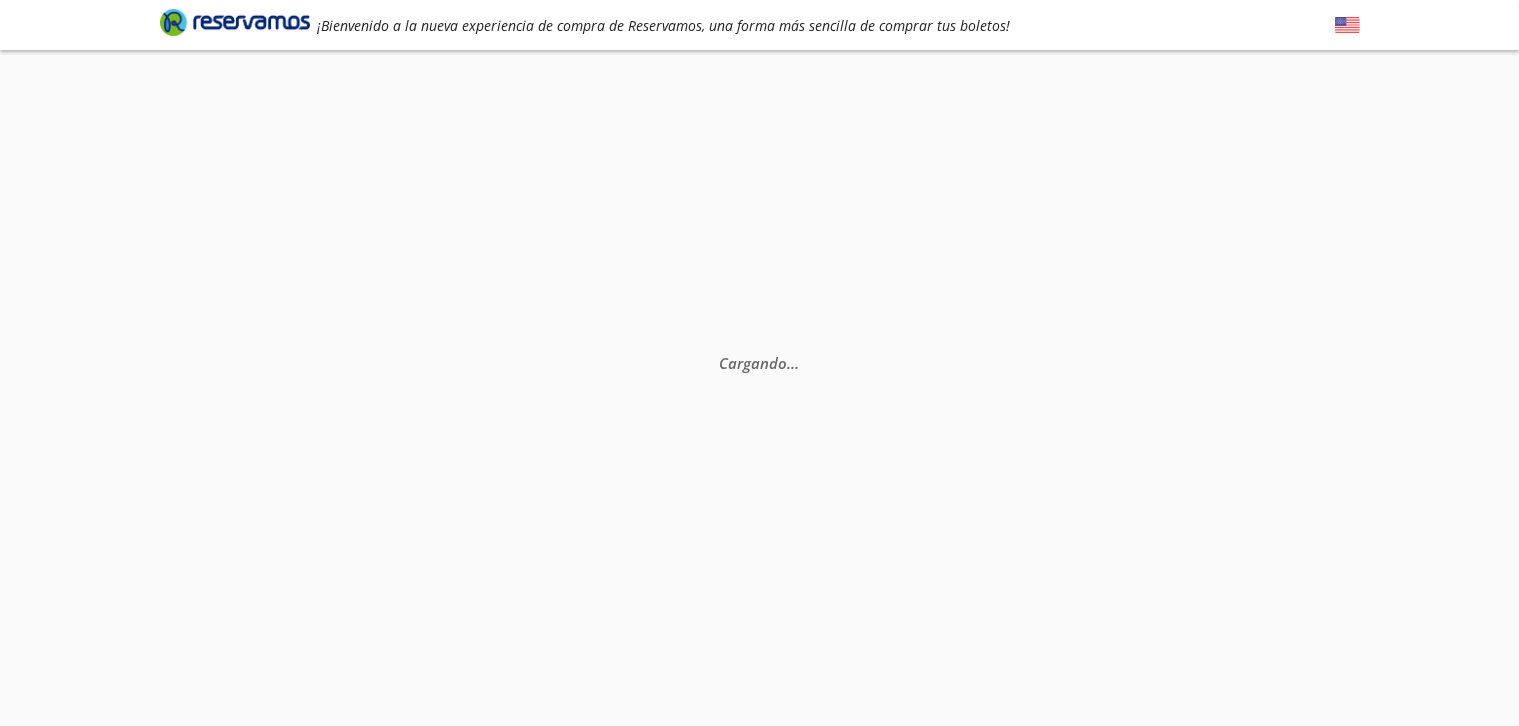 scroll, scrollTop: 0, scrollLeft: 0, axis: both 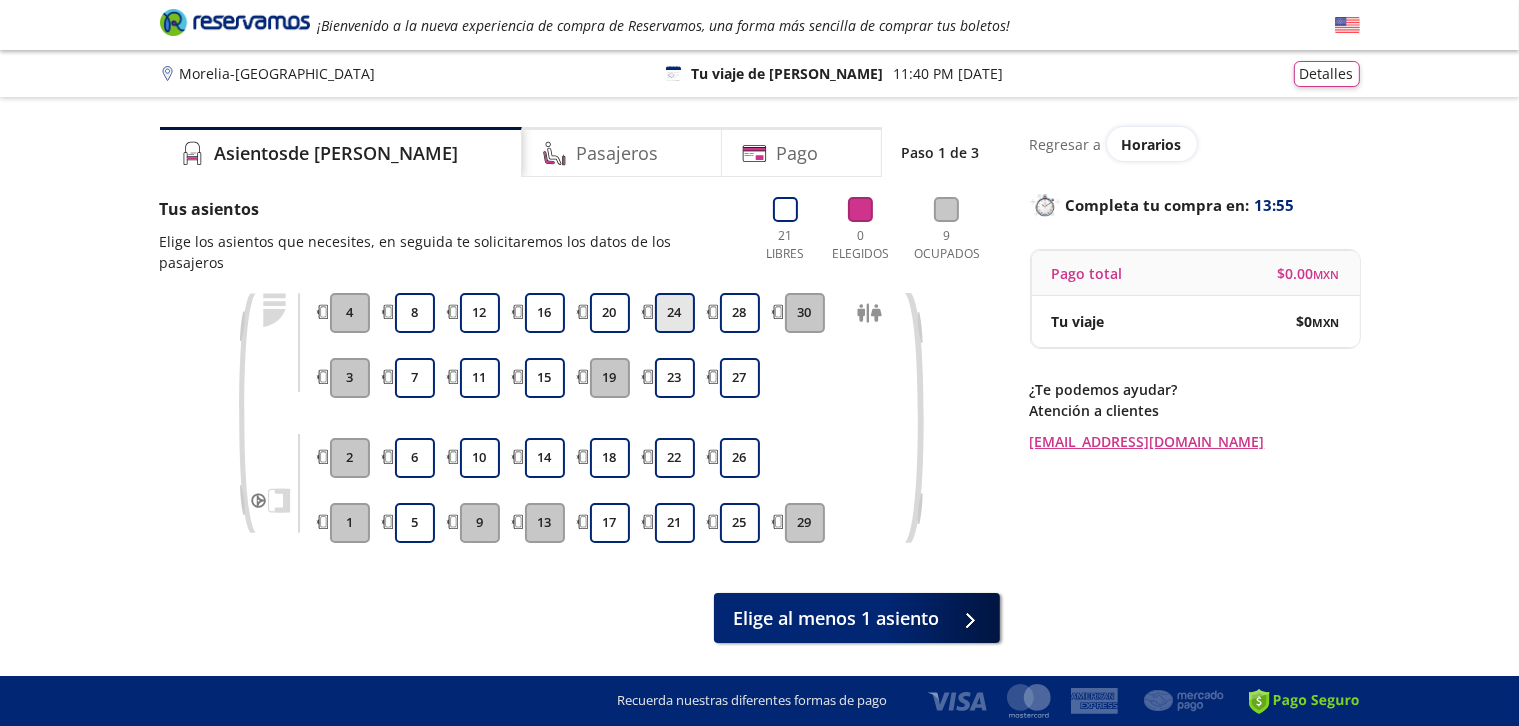 click on "24" at bounding box center (675, 313) 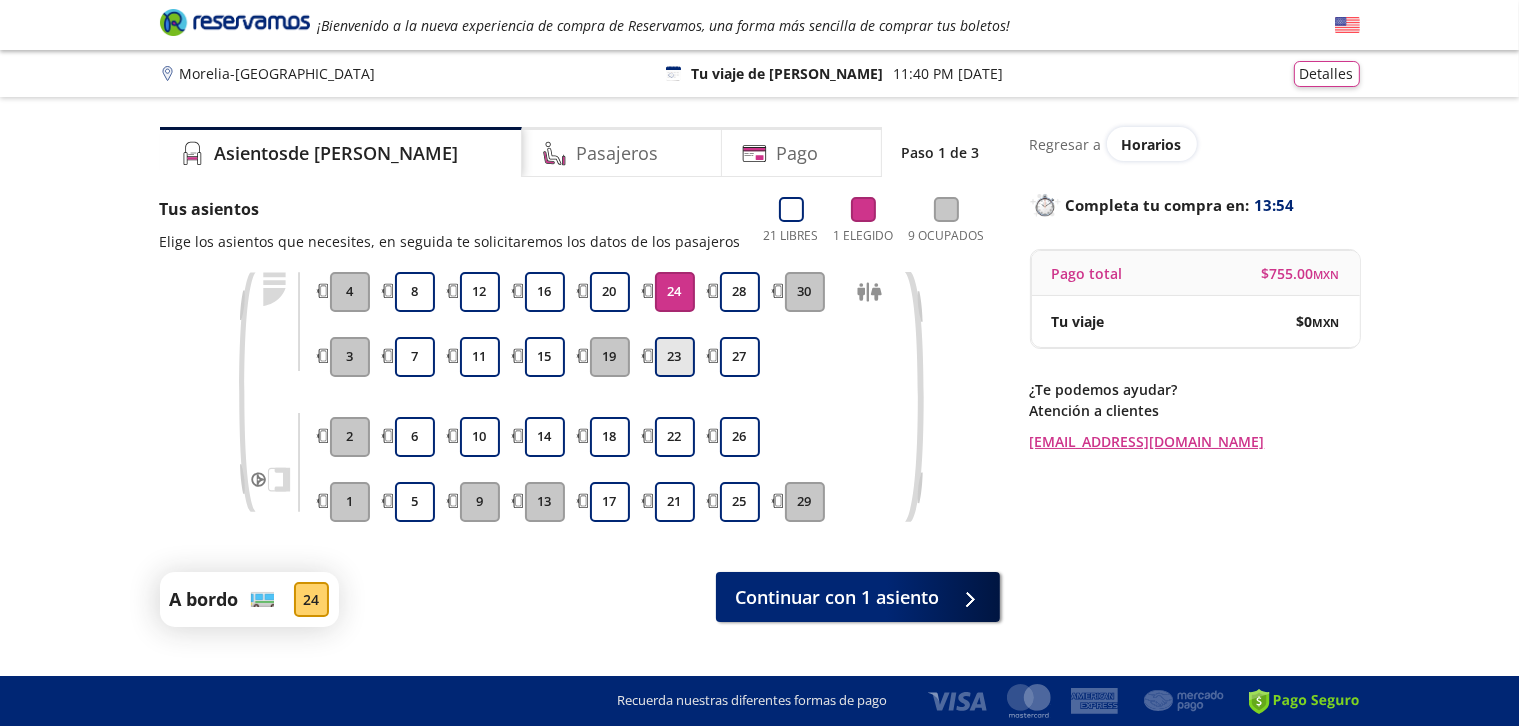 click on "23" at bounding box center (675, 357) 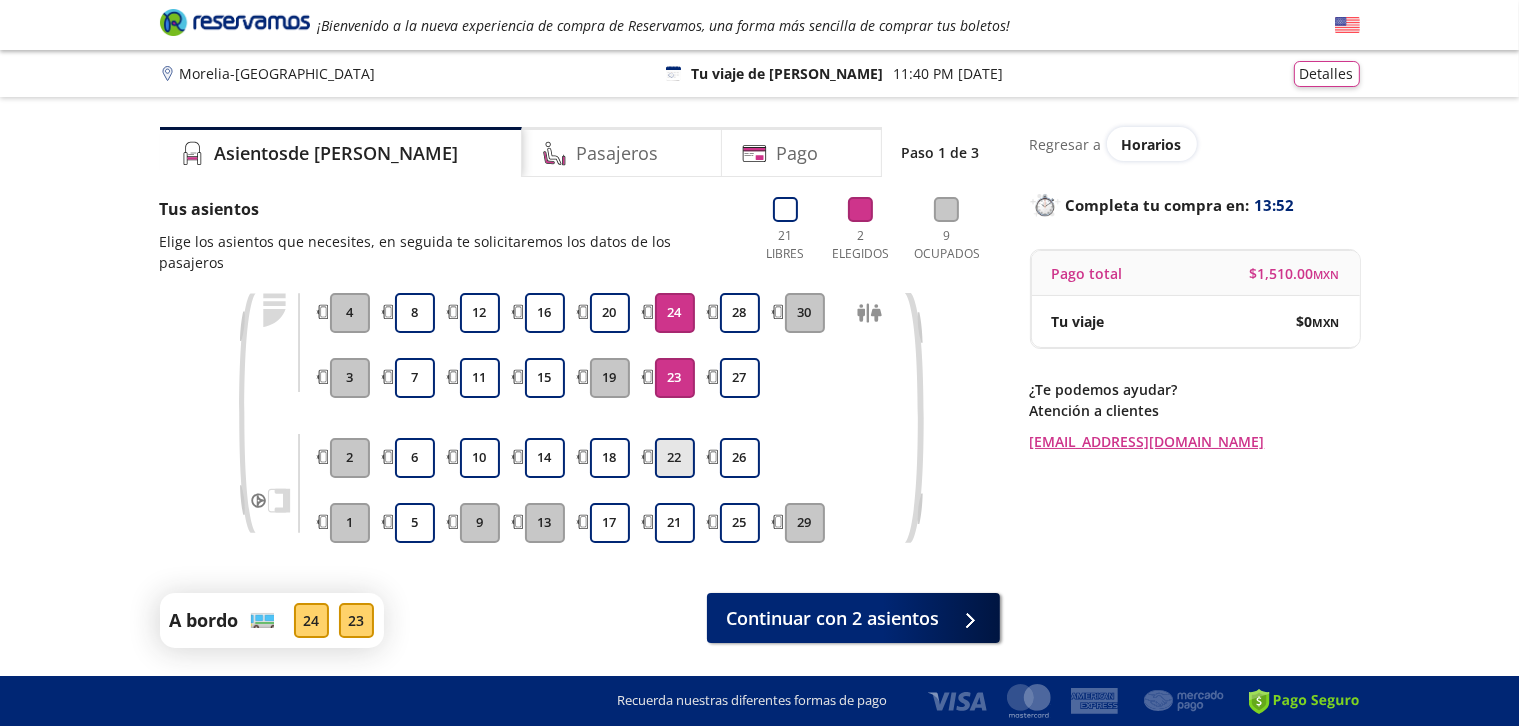 click on "22" at bounding box center [675, 458] 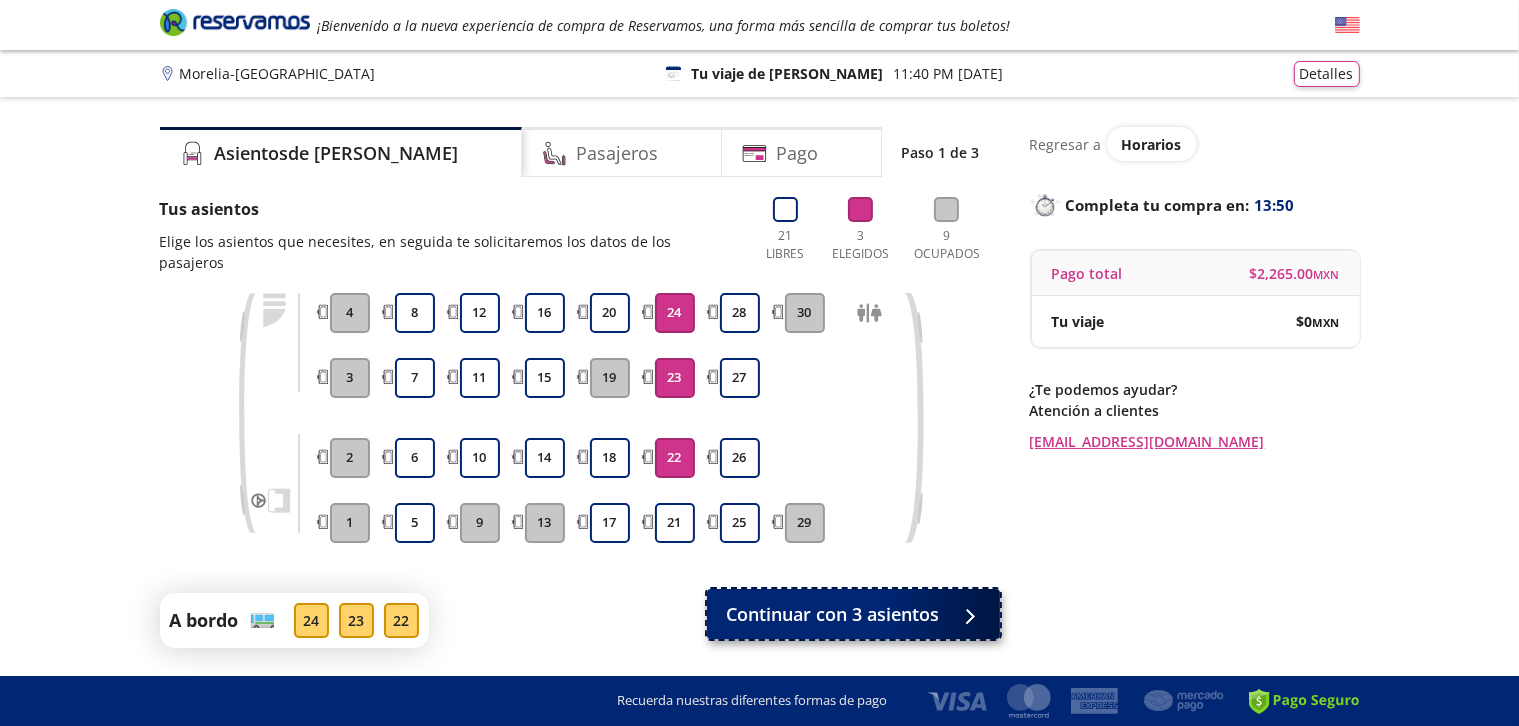 click on "Continuar con 3 asientos" at bounding box center [833, 614] 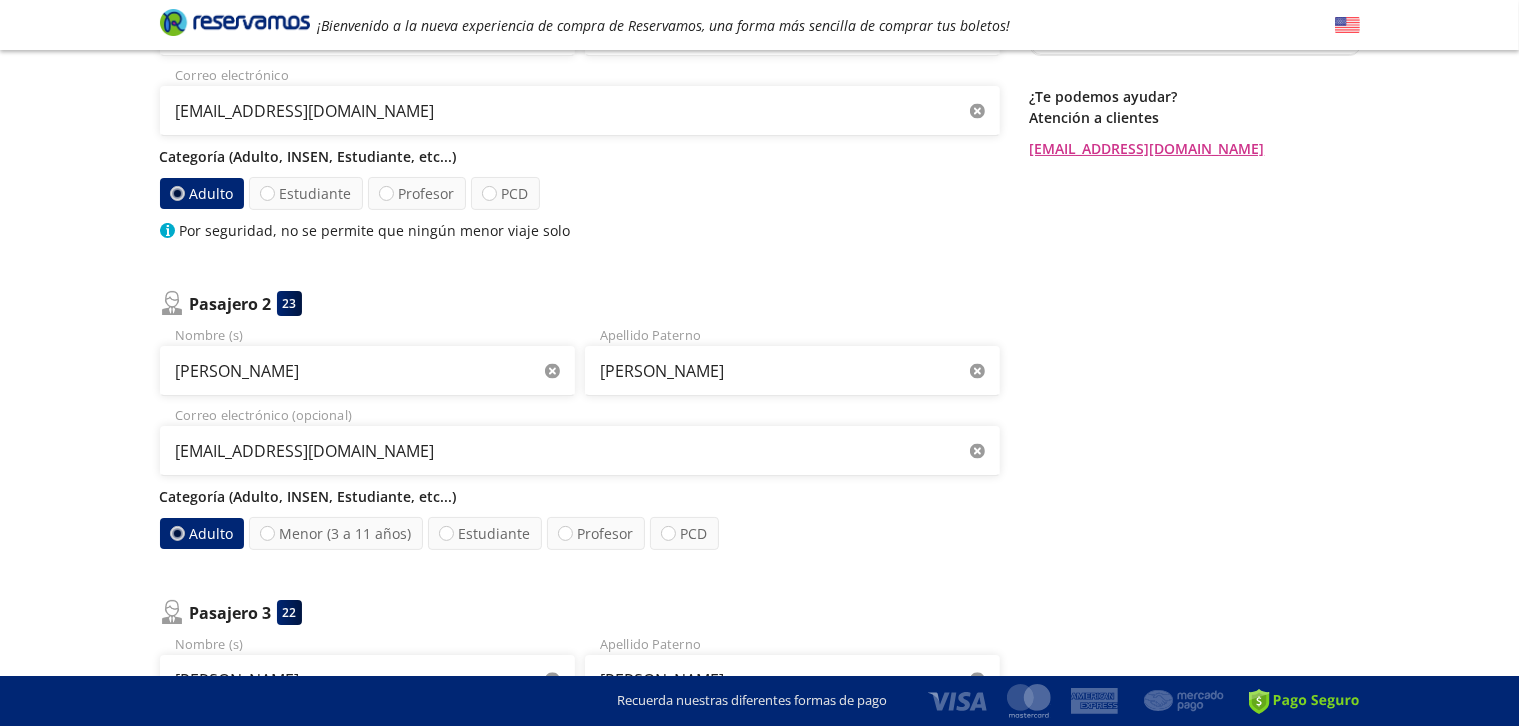 scroll, scrollTop: 346, scrollLeft: 0, axis: vertical 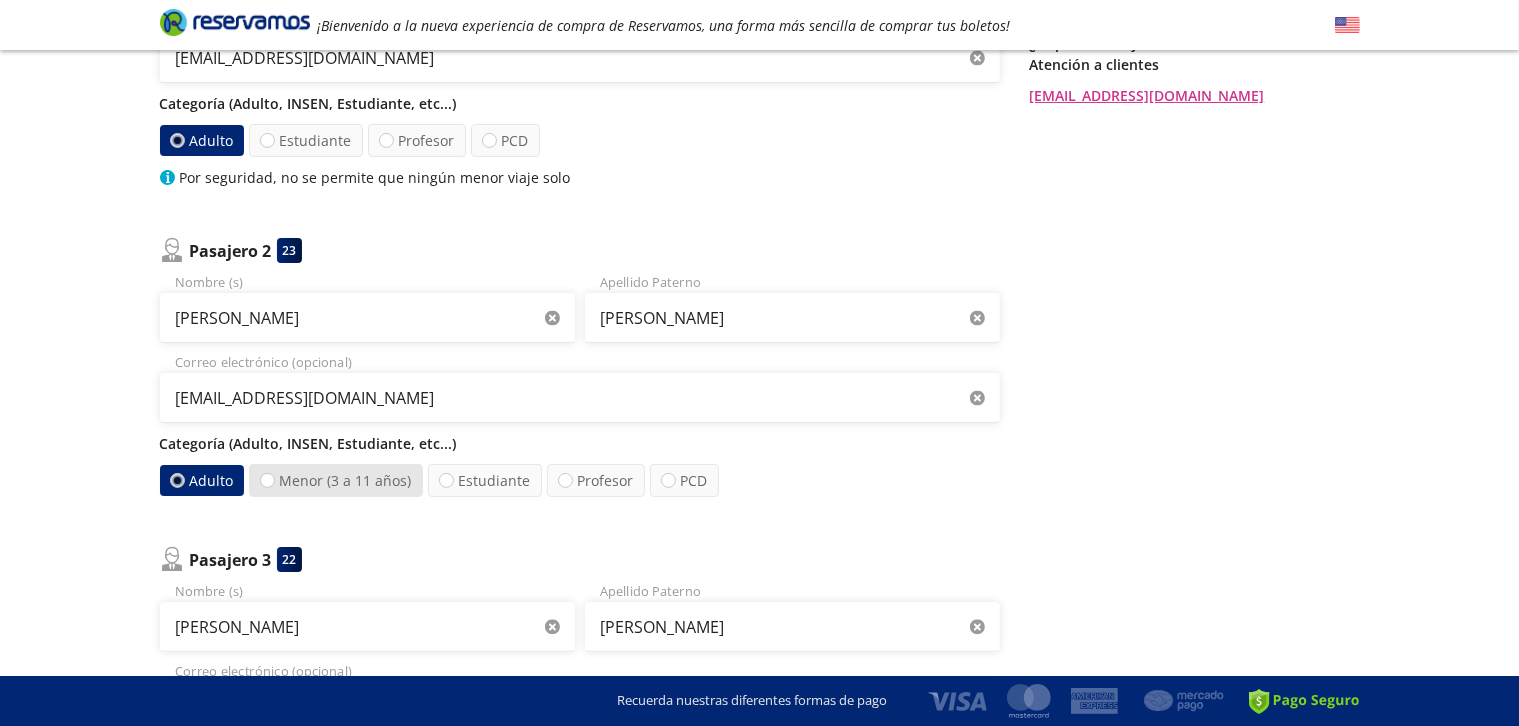 click on "Menor (3 a 11 años)" at bounding box center [336, 480] 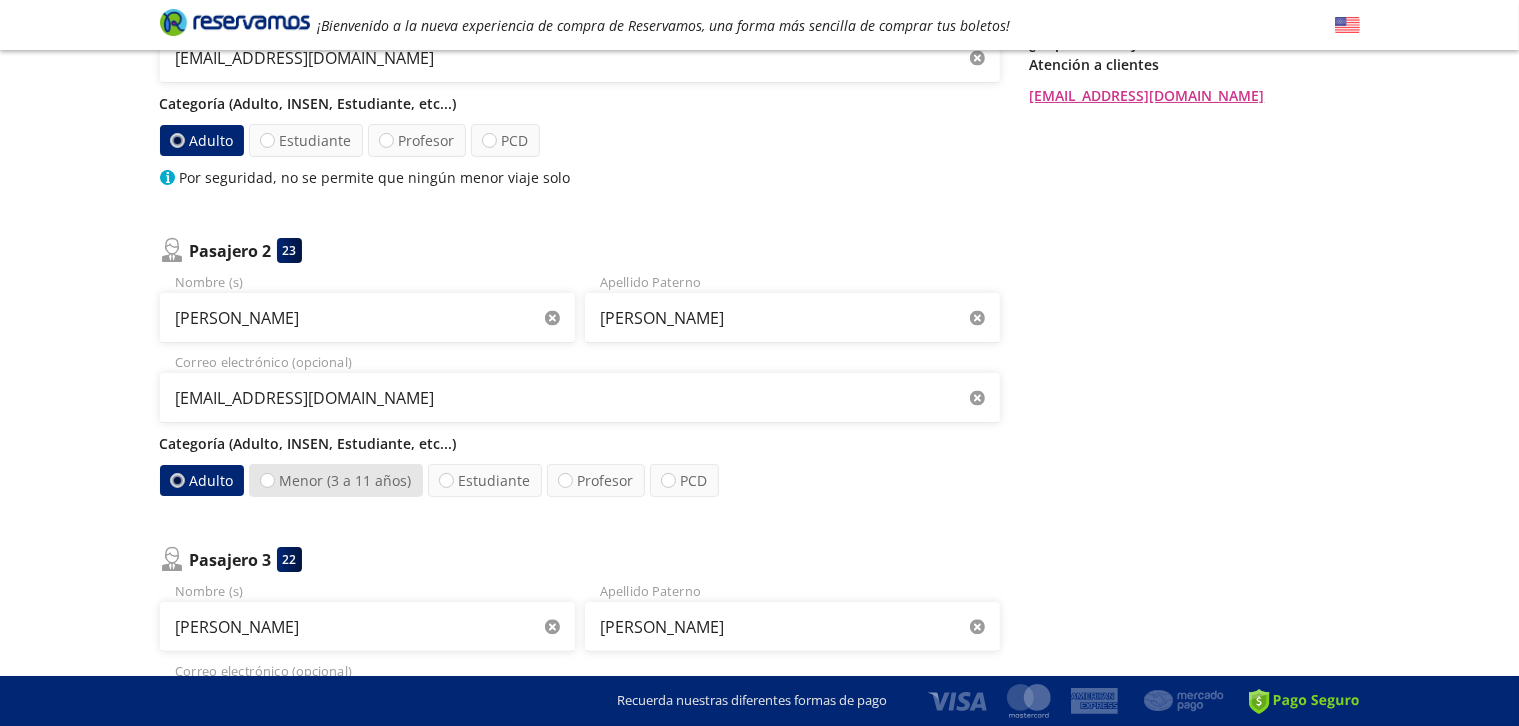 click on "Menor (3 a 11 años)" at bounding box center [267, 480] 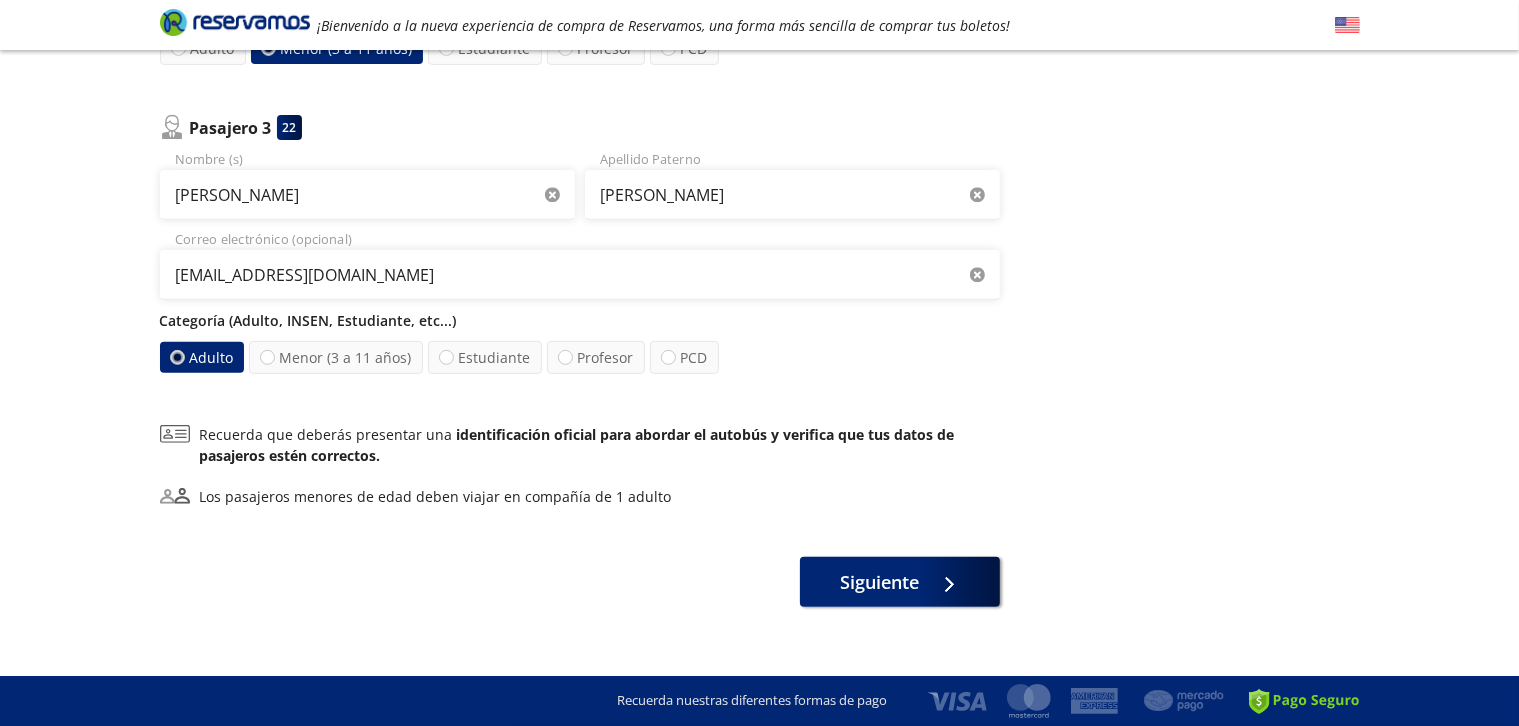 scroll, scrollTop: 786, scrollLeft: 0, axis: vertical 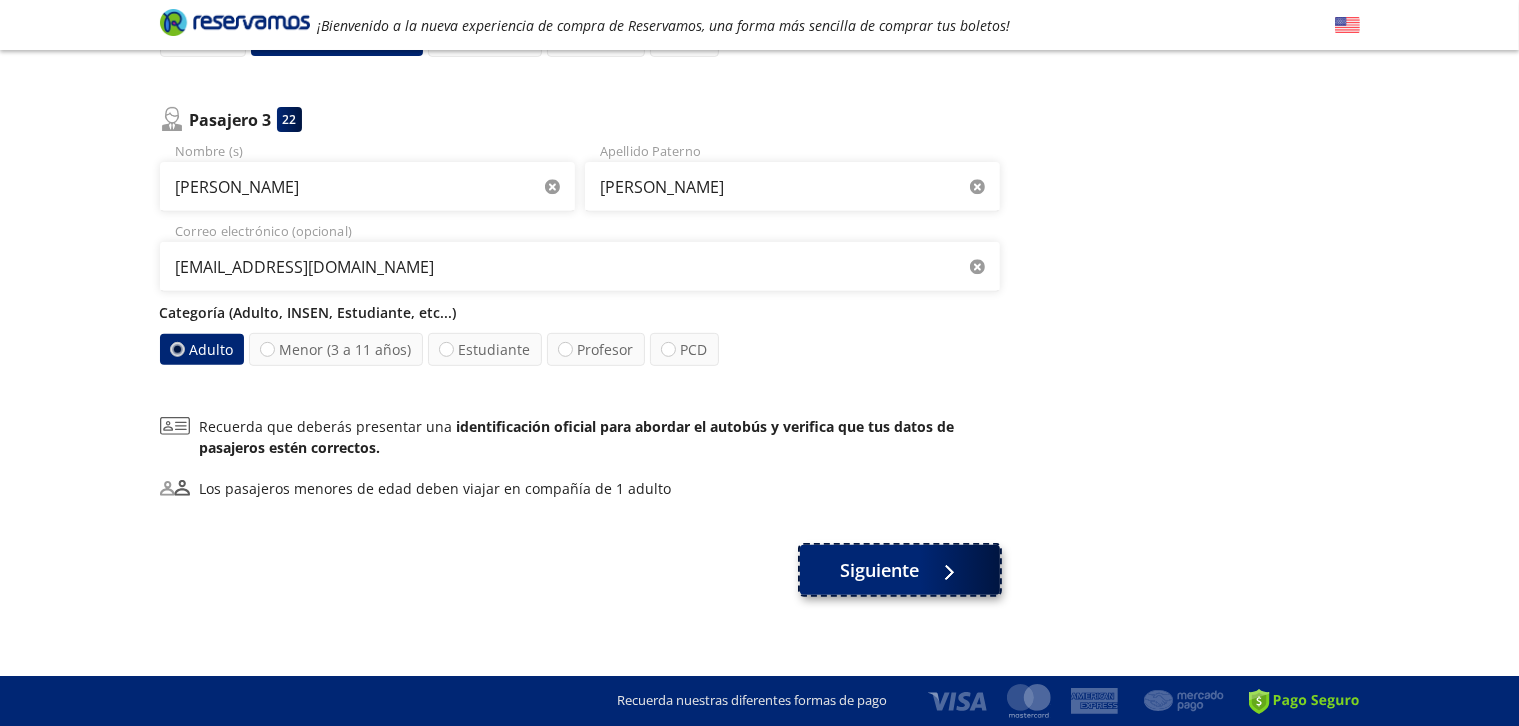 click on "Siguiente" at bounding box center (879, 570) 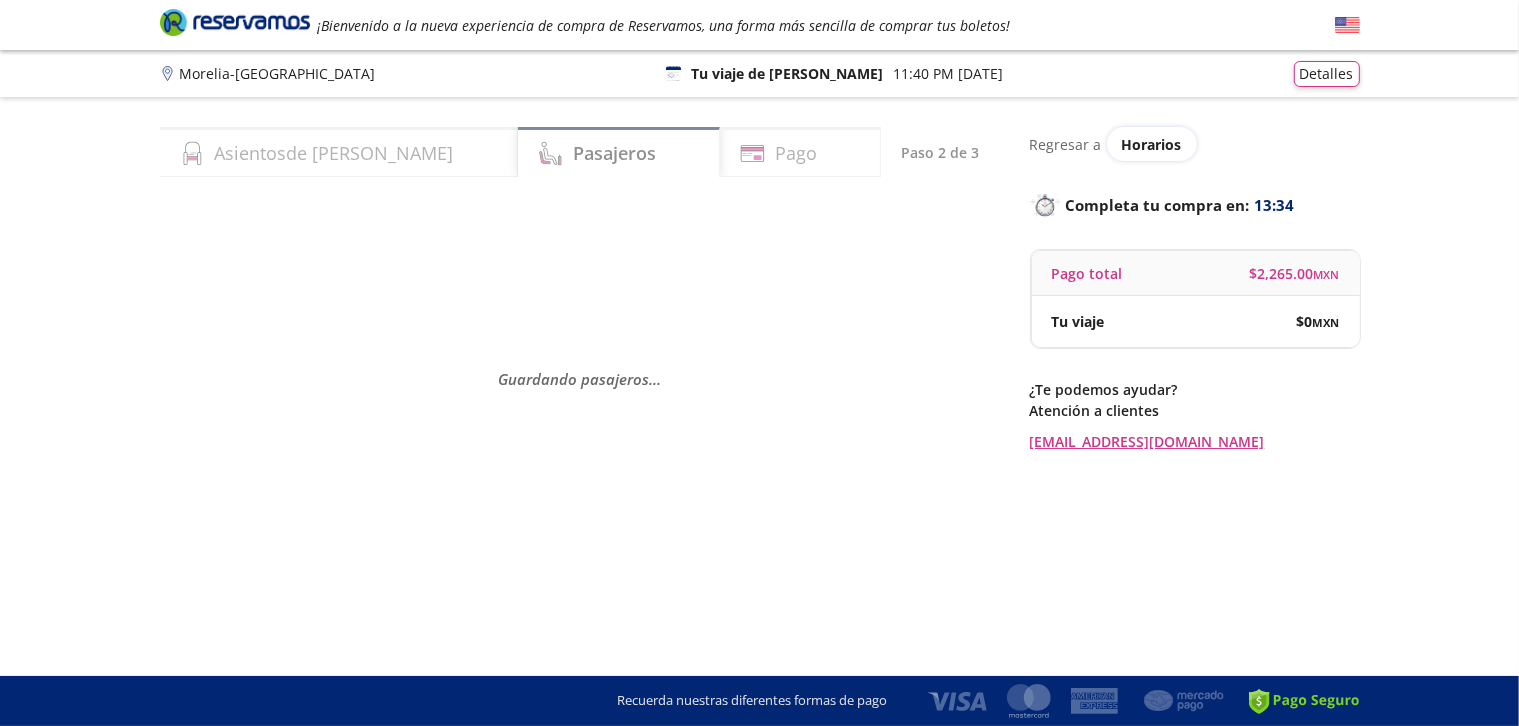 scroll, scrollTop: 0, scrollLeft: 0, axis: both 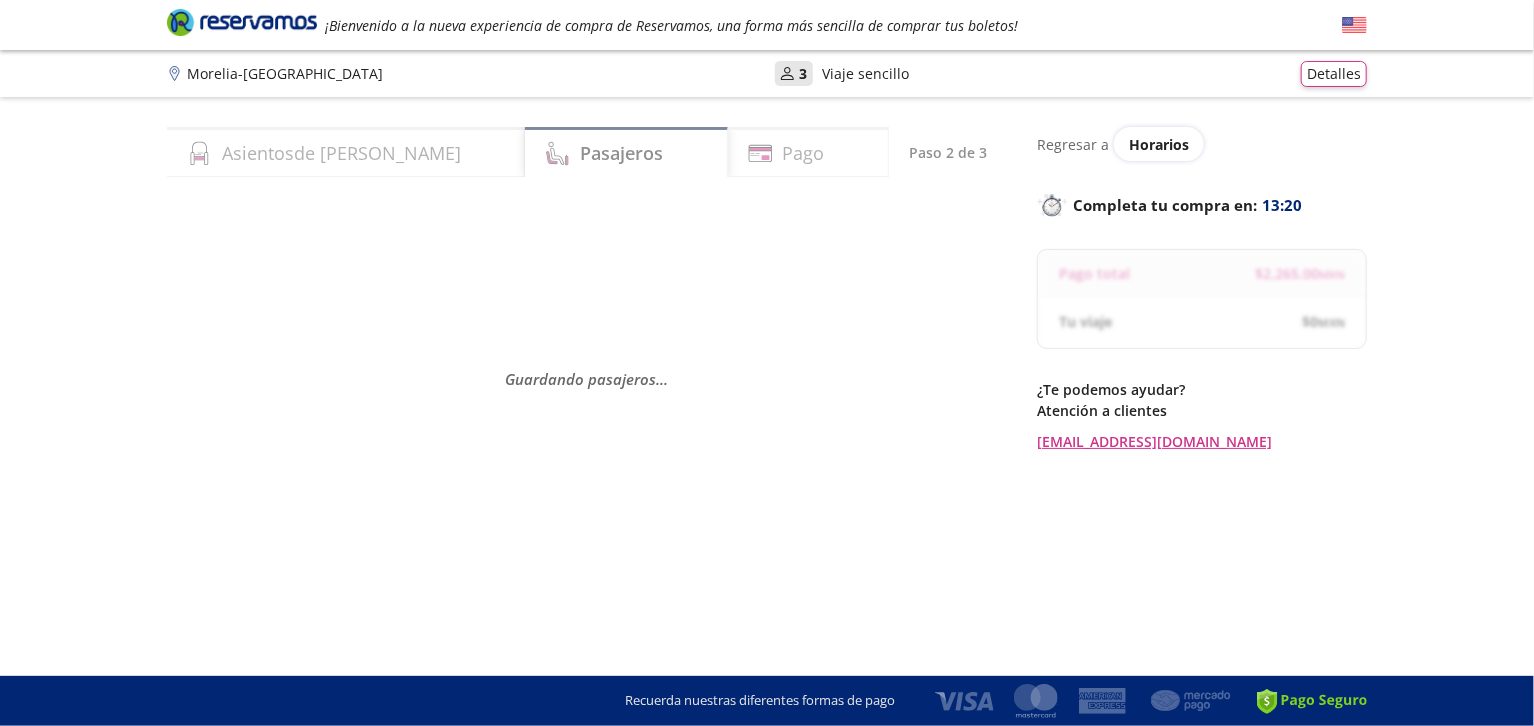 select on "MX" 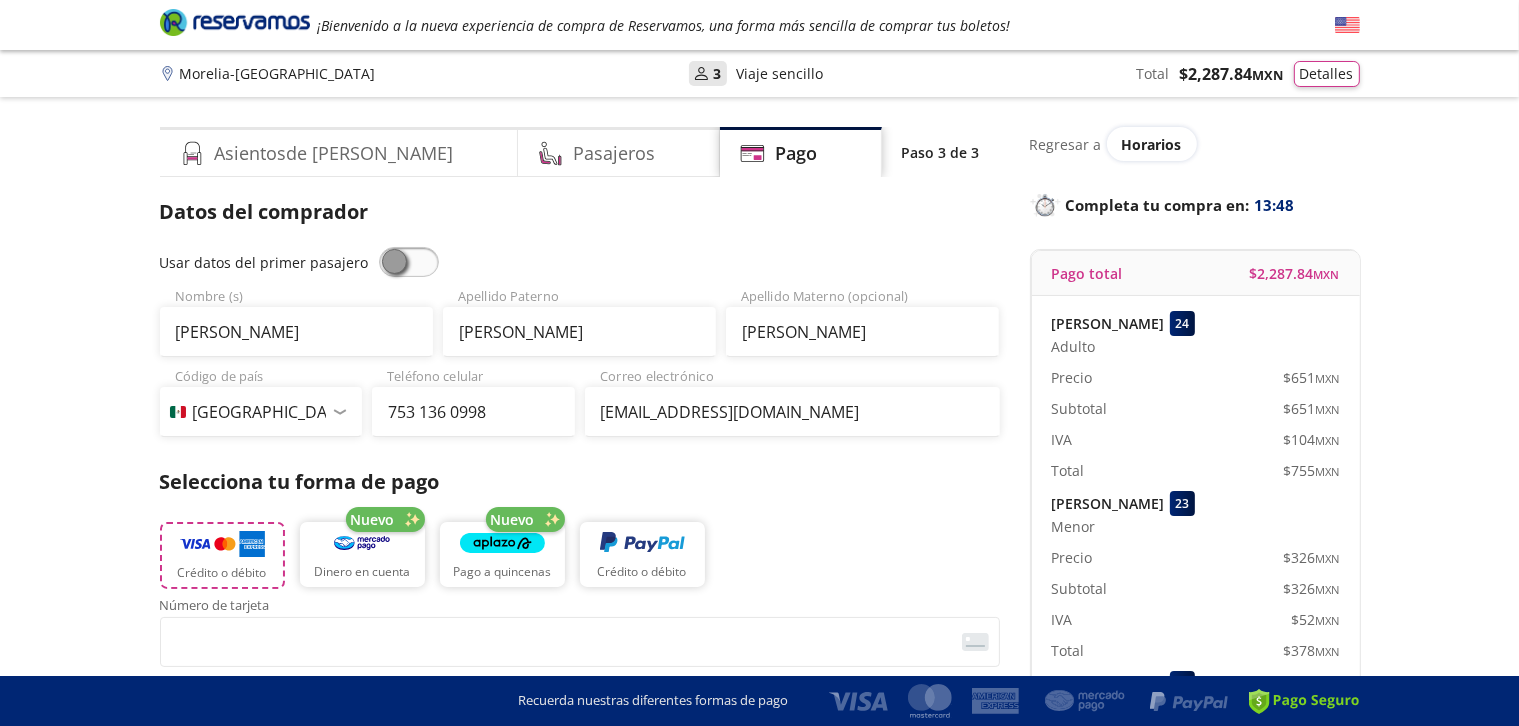 click at bounding box center [222, 544] 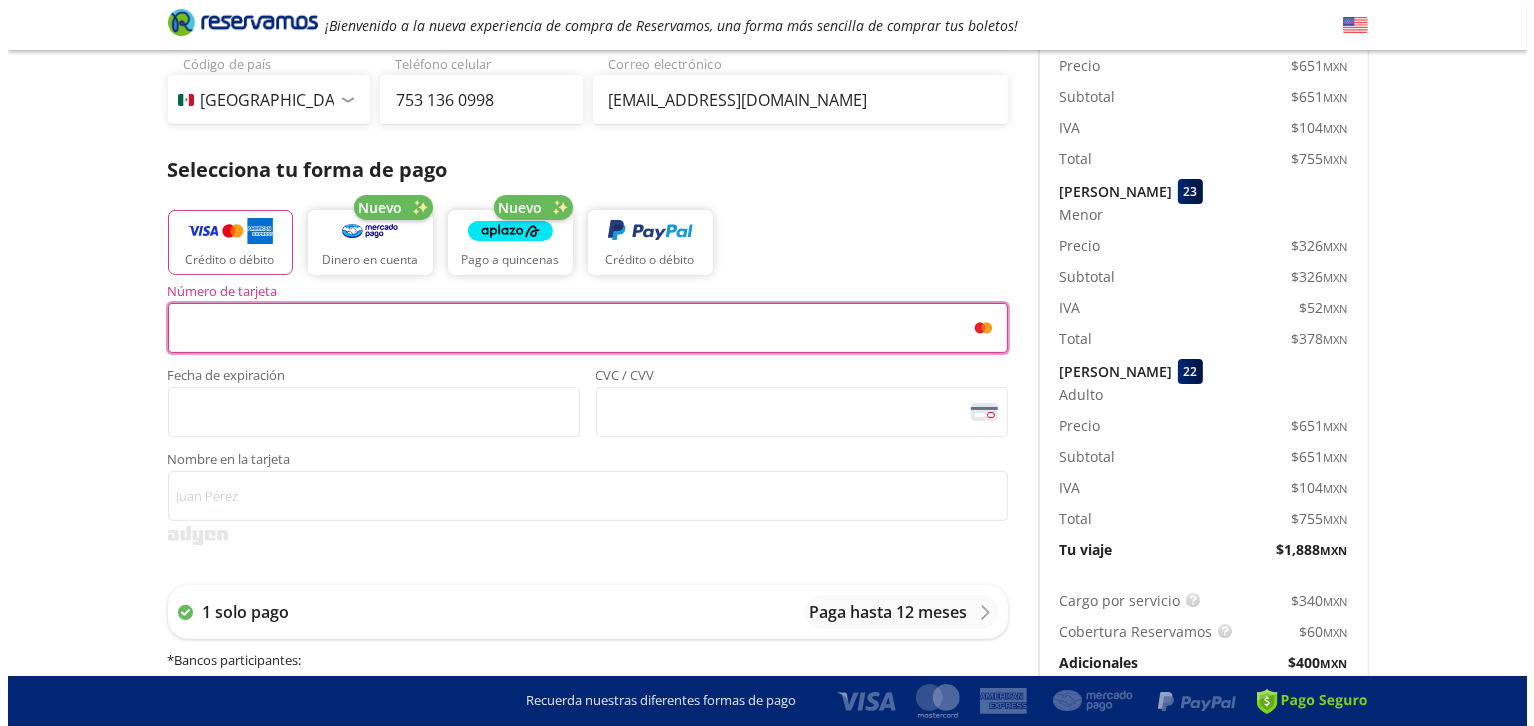 scroll, scrollTop: 320, scrollLeft: 0, axis: vertical 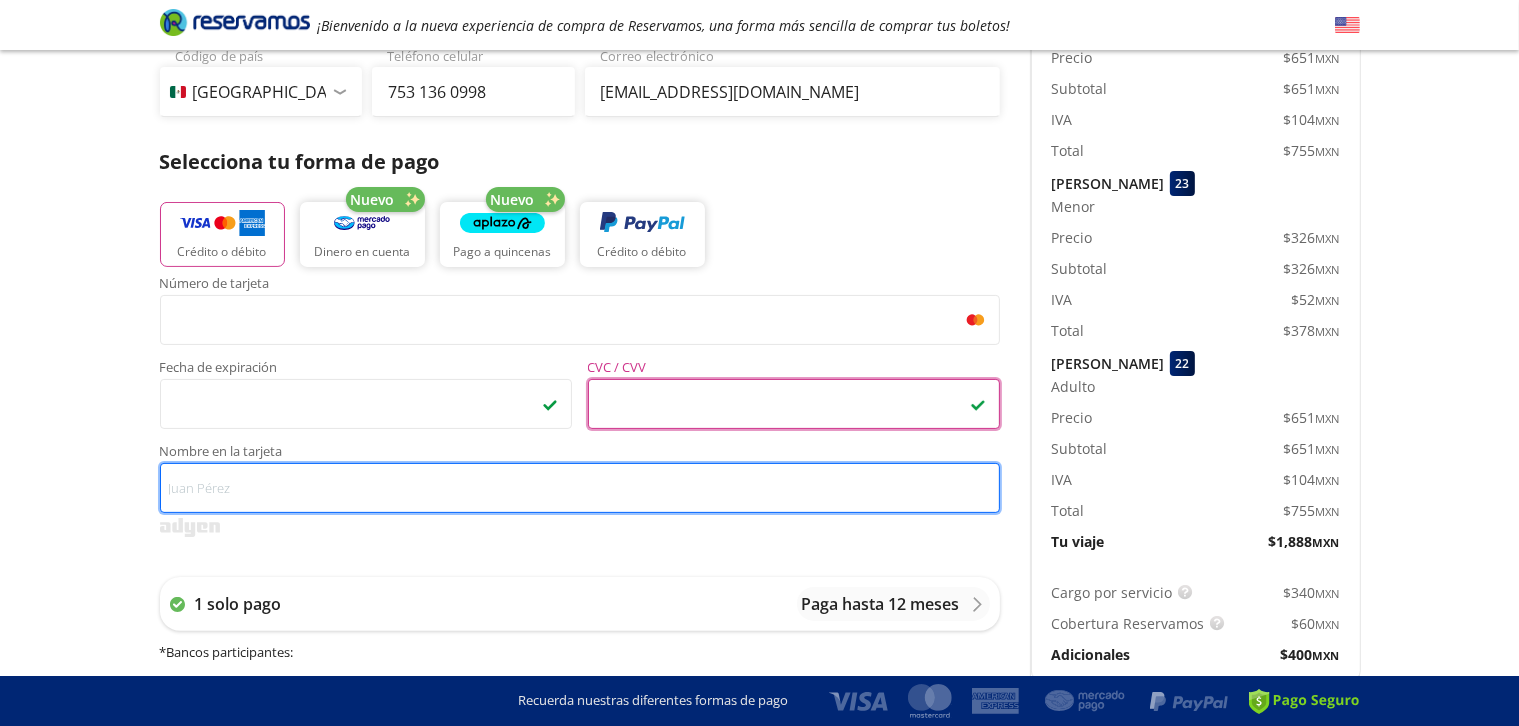 click on "Nombre en la tarjeta" at bounding box center [580, 488] 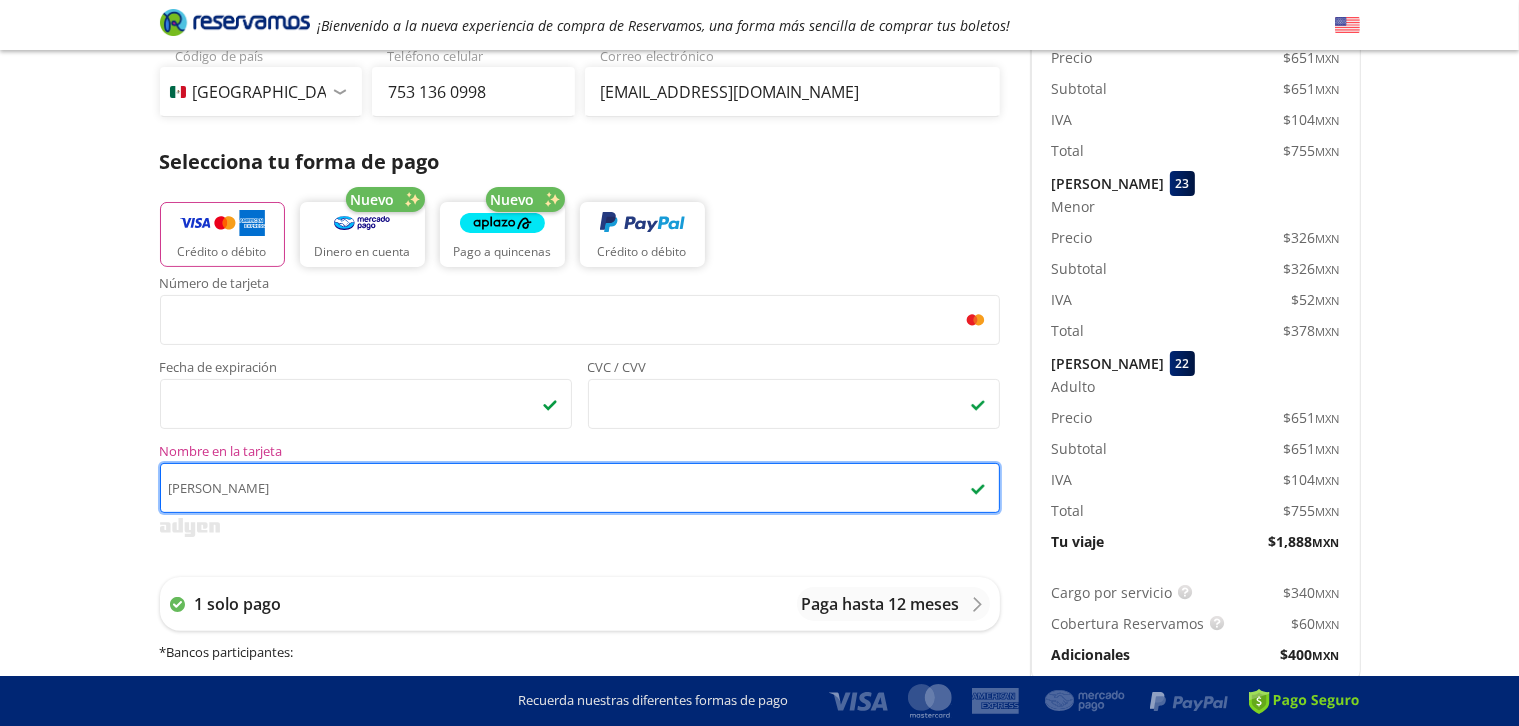 type on "[PERSON_NAME]" 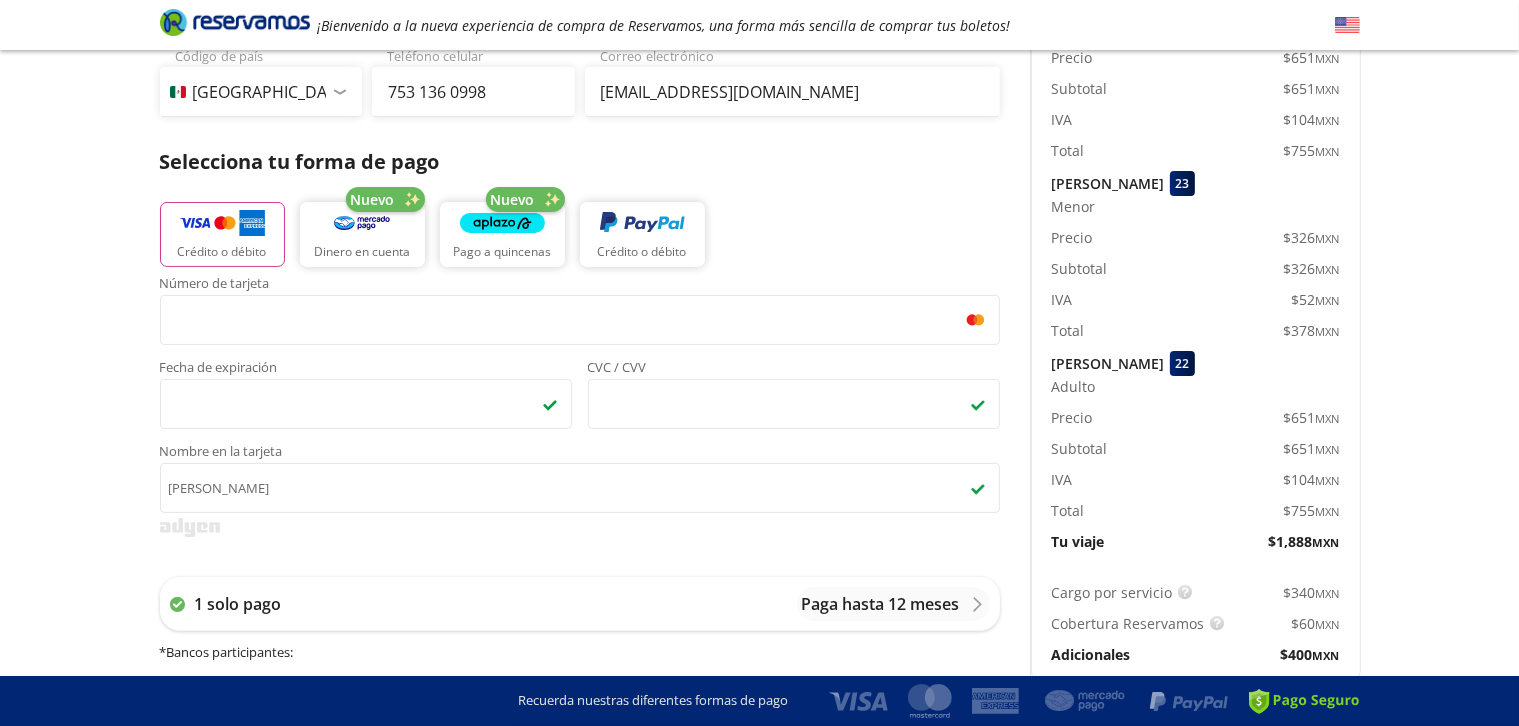 click on "1 solo pago Paga hasta 12 meses *  Bancos participantes : HSBC, Banorte, BanRegio, Inbursa, Scotiabank, [GEOGRAPHIC_DATA], Santander, American Express, Monex, Invex, Stori, Citibanamex, NuBank * Por el momento no está disponible el pago a meses con BBVA" at bounding box center (580, 649) 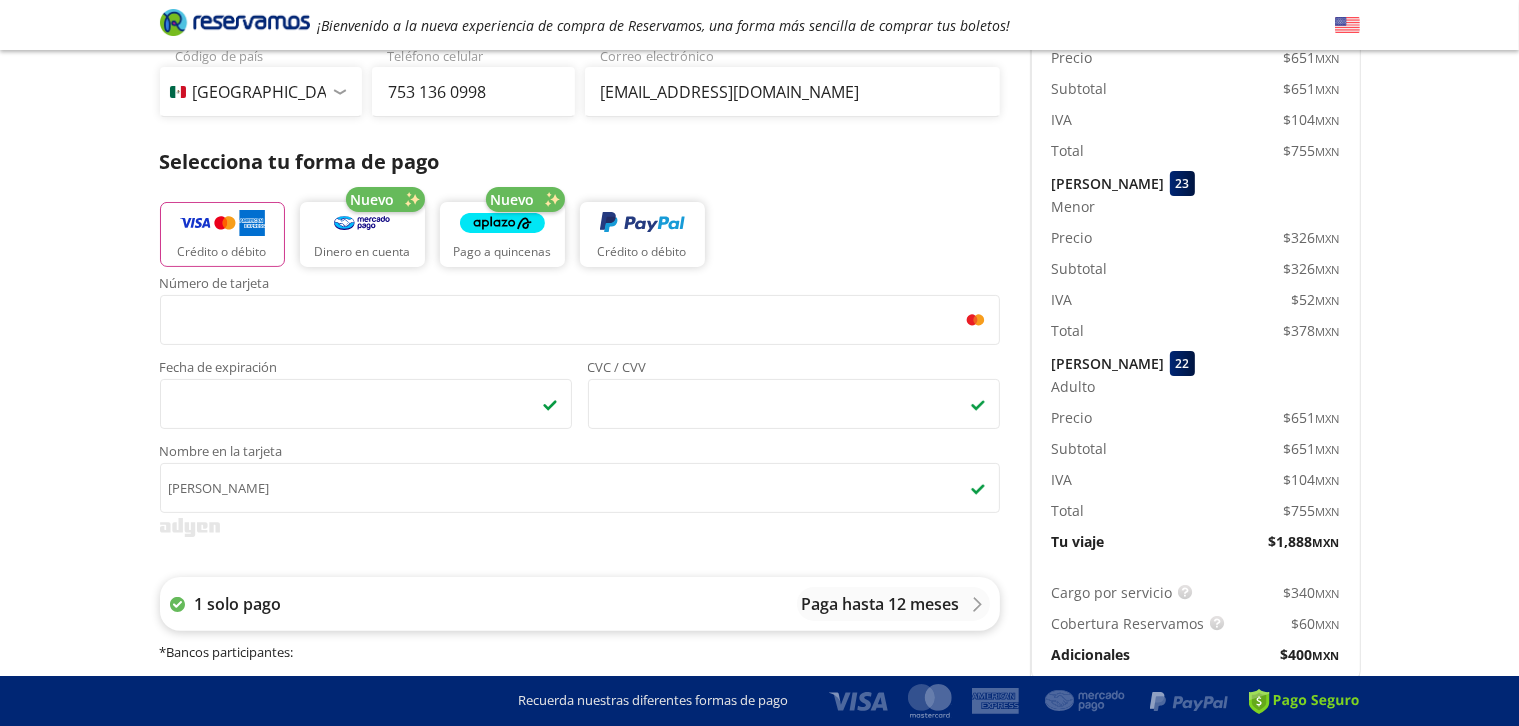 click 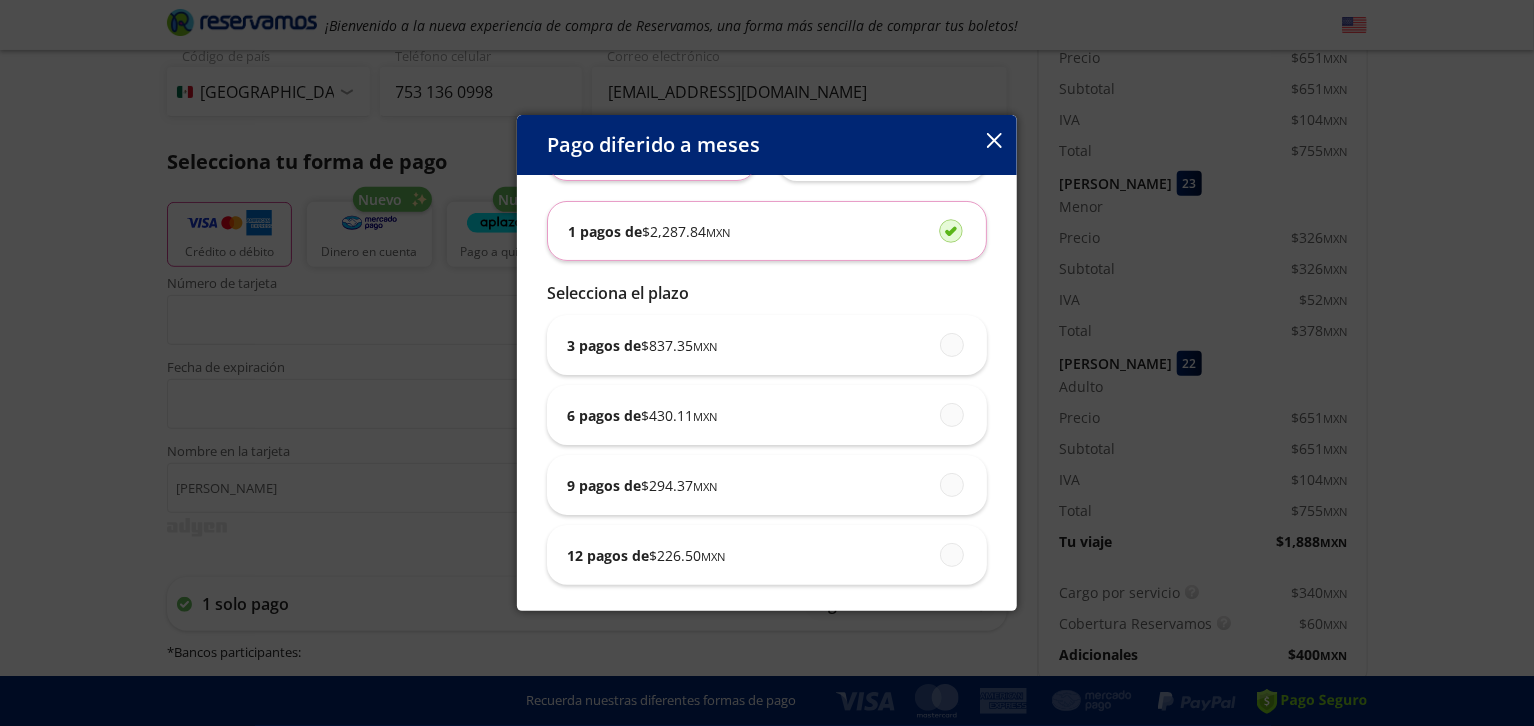 scroll, scrollTop: 102, scrollLeft: 0, axis: vertical 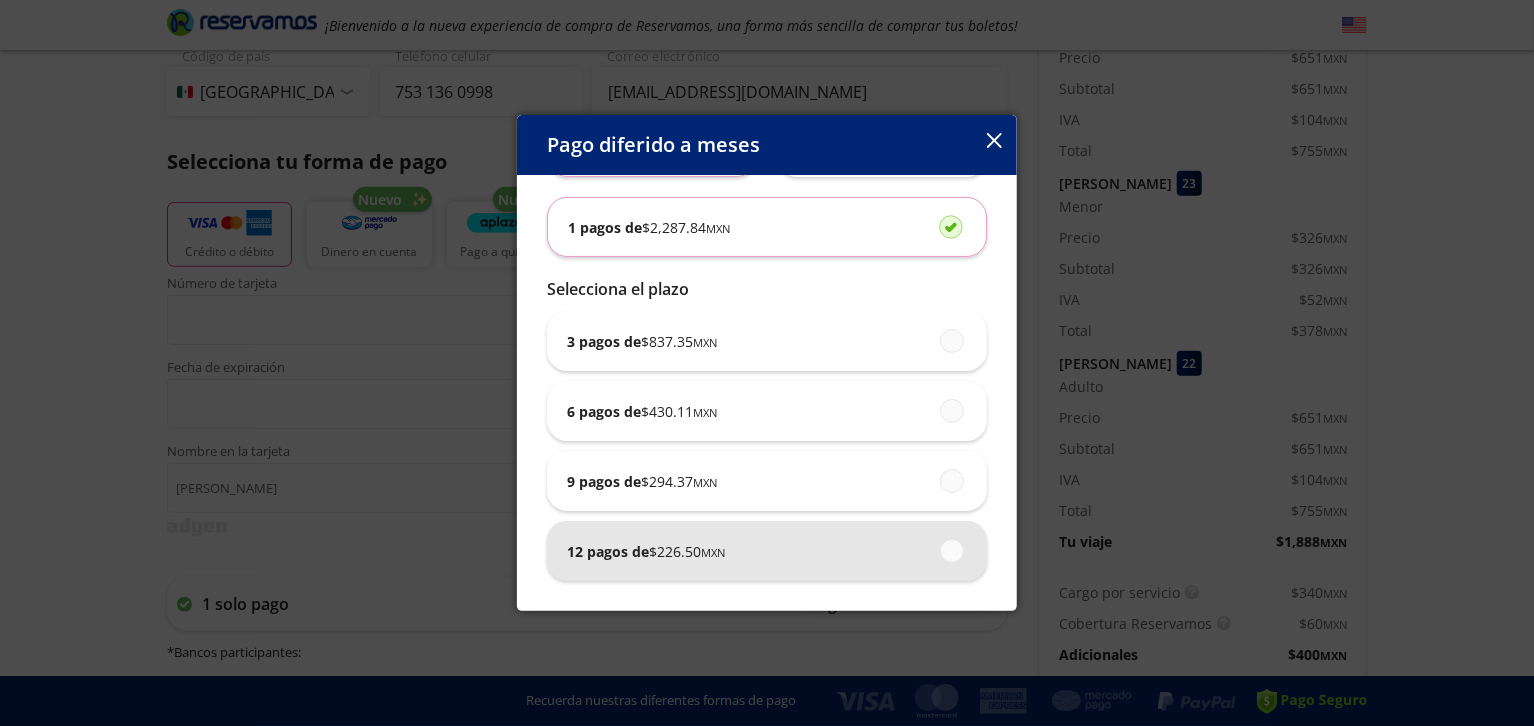 click on "12 pagos de  $ 226.50  MXN" at bounding box center (767, 551) 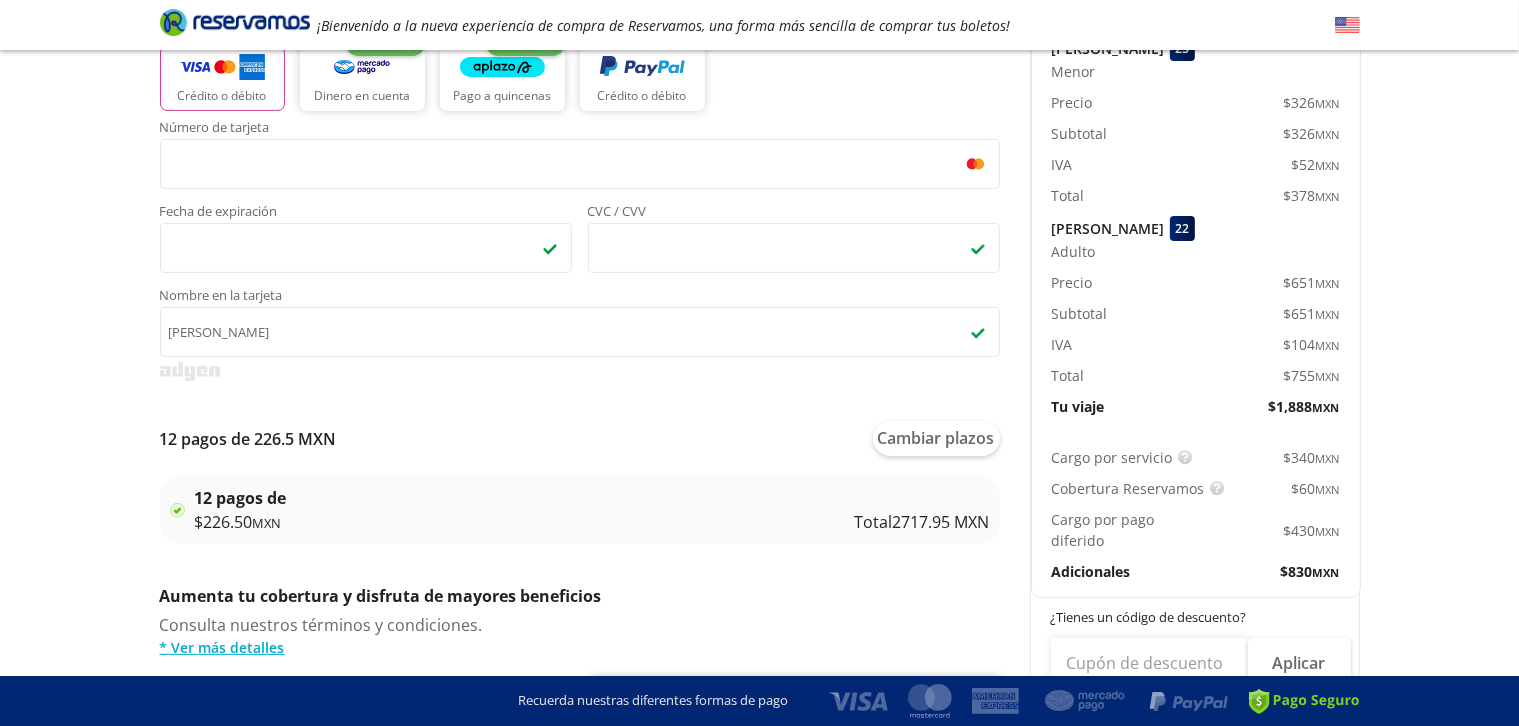 scroll, scrollTop: 480, scrollLeft: 0, axis: vertical 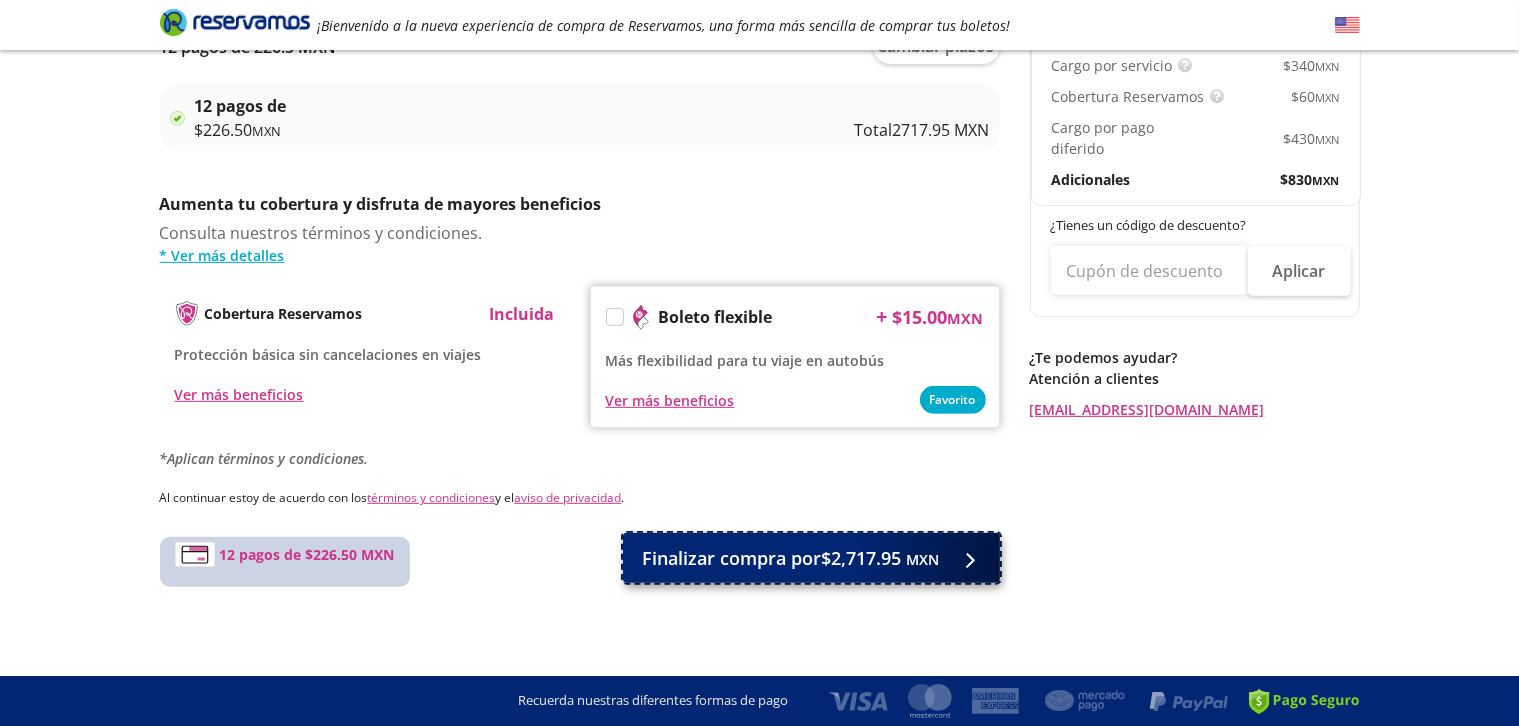 click on "Finalizar compra por  $2,717.95   MXN" at bounding box center (791, 558) 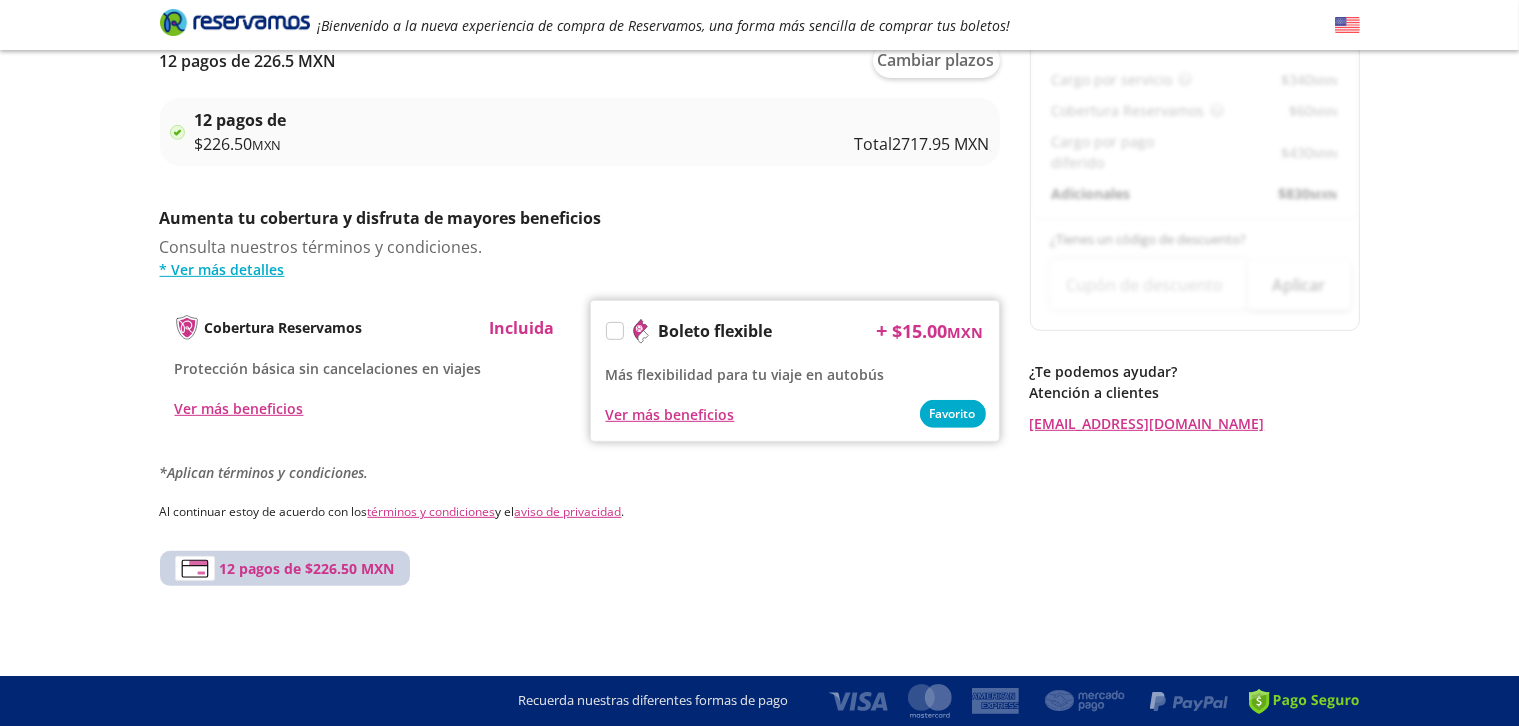 scroll, scrollTop: 0, scrollLeft: 0, axis: both 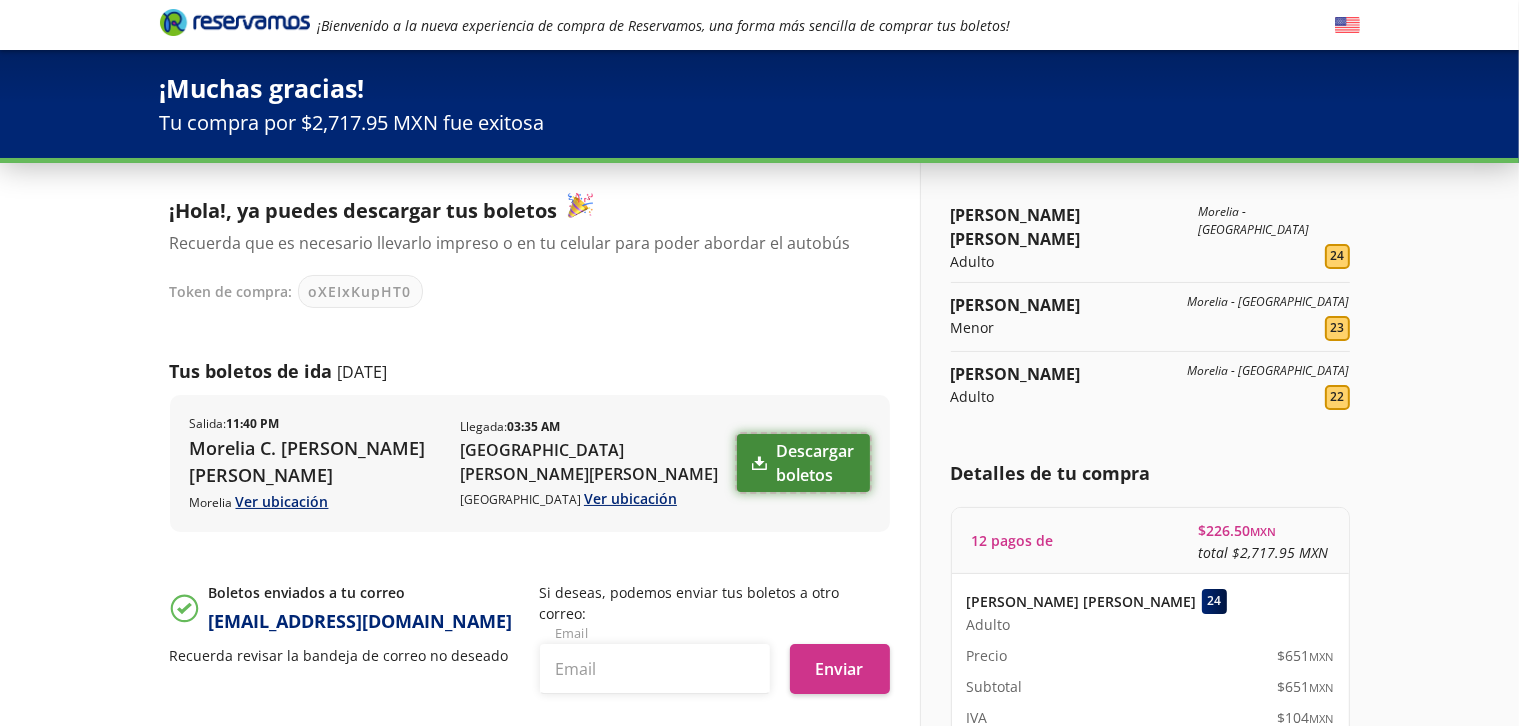 click on "Descargar boletos" at bounding box center (803, 463) 